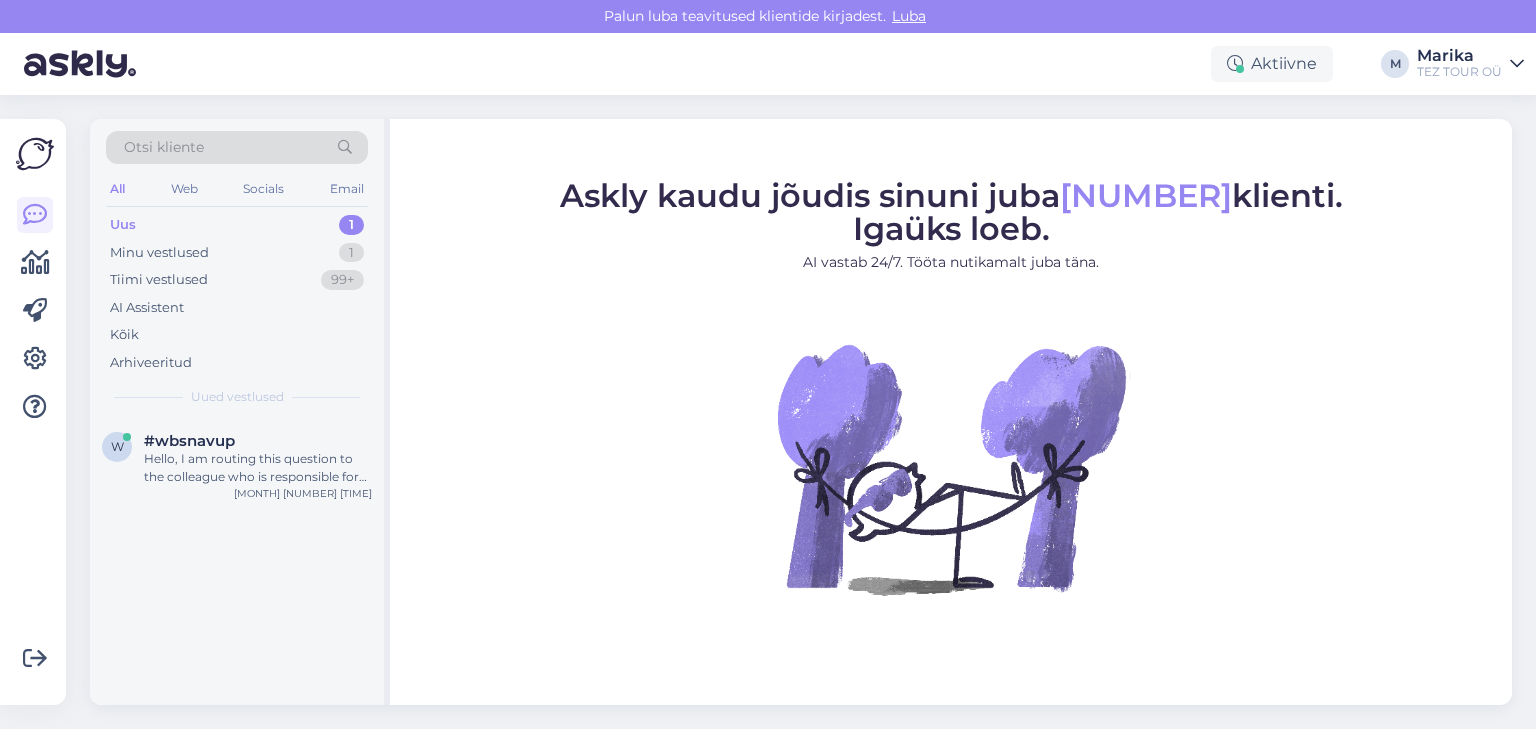scroll, scrollTop: 0, scrollLeft: 0, axis: both 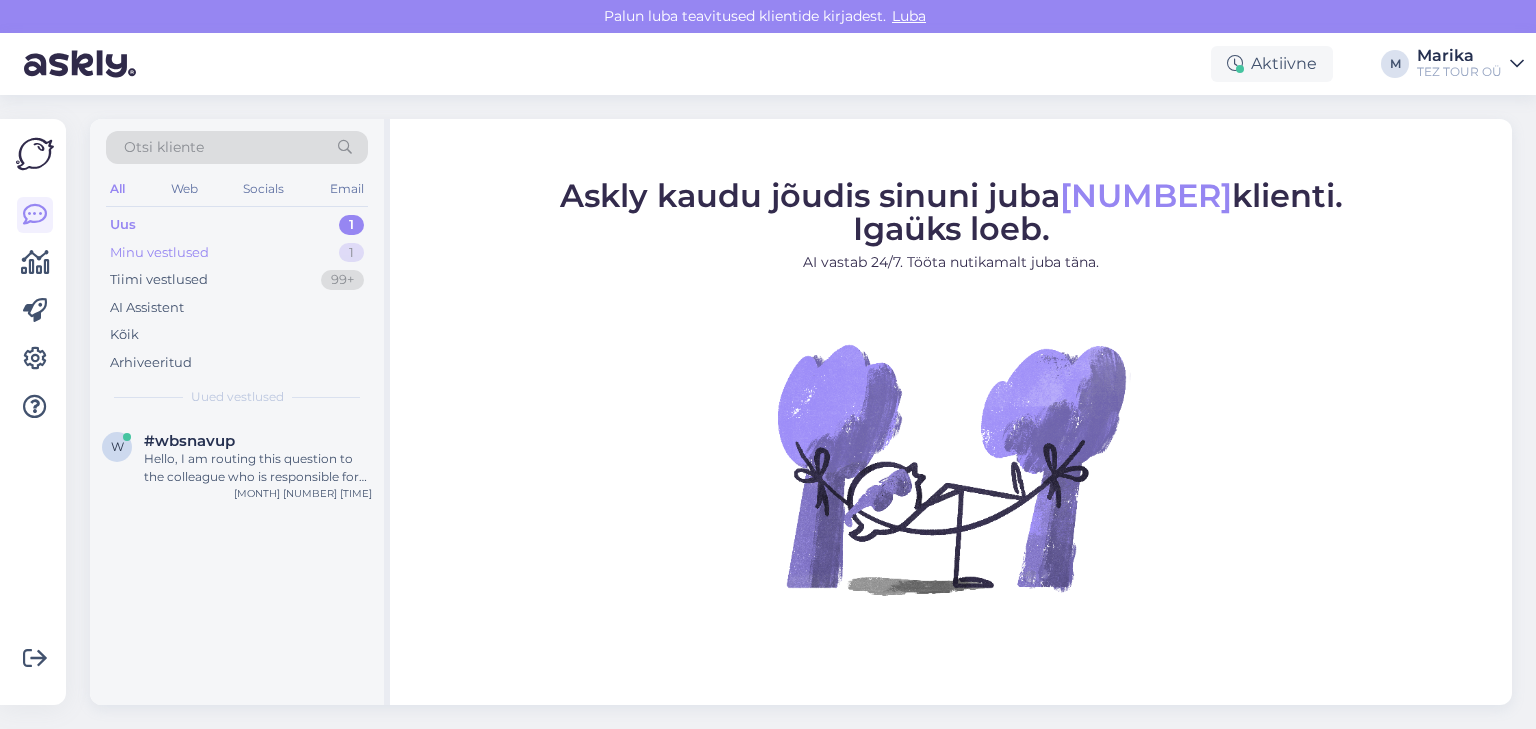 click on "Minu vestlused" at bounding box center [159, 253] 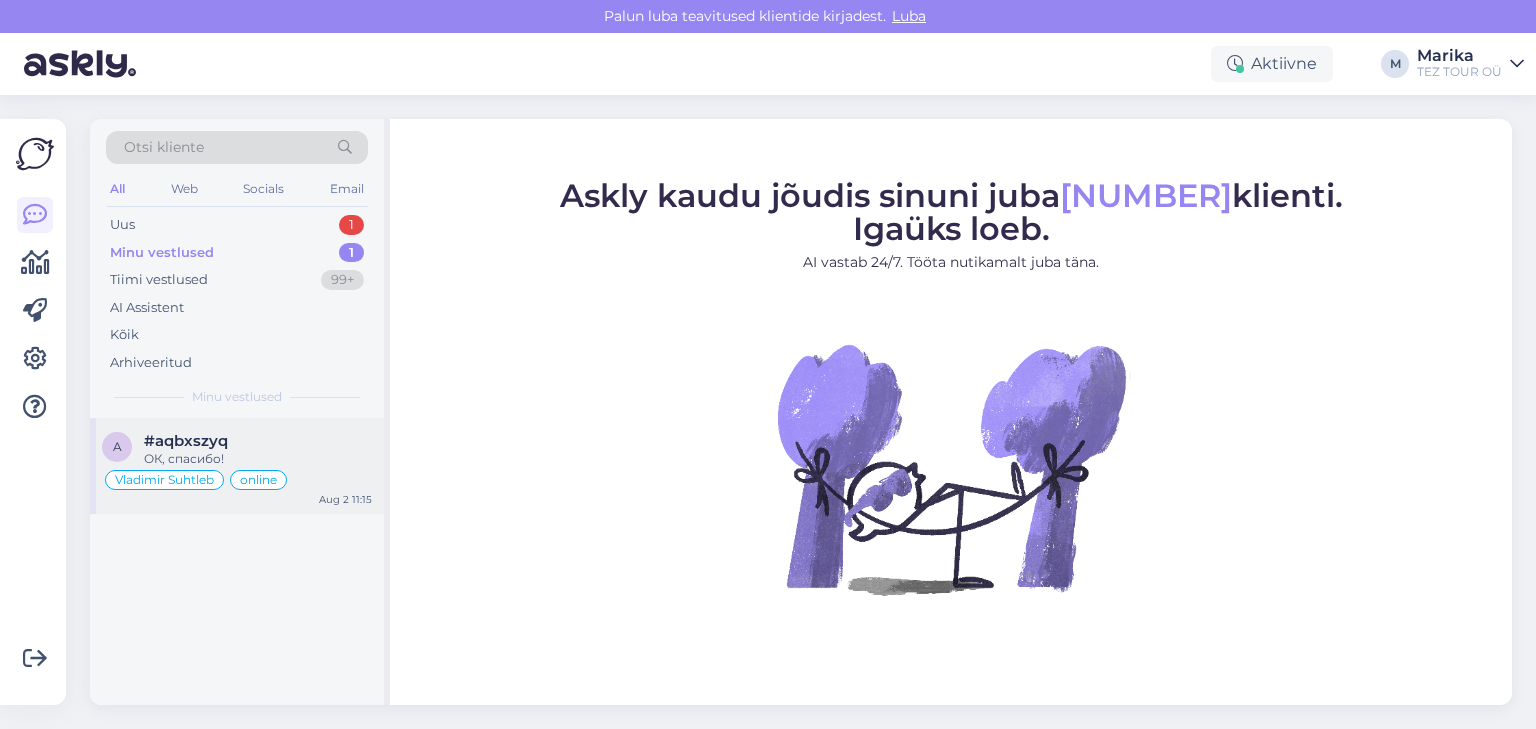 click on "#aqbxszyq" at bounding box center [186, 441] 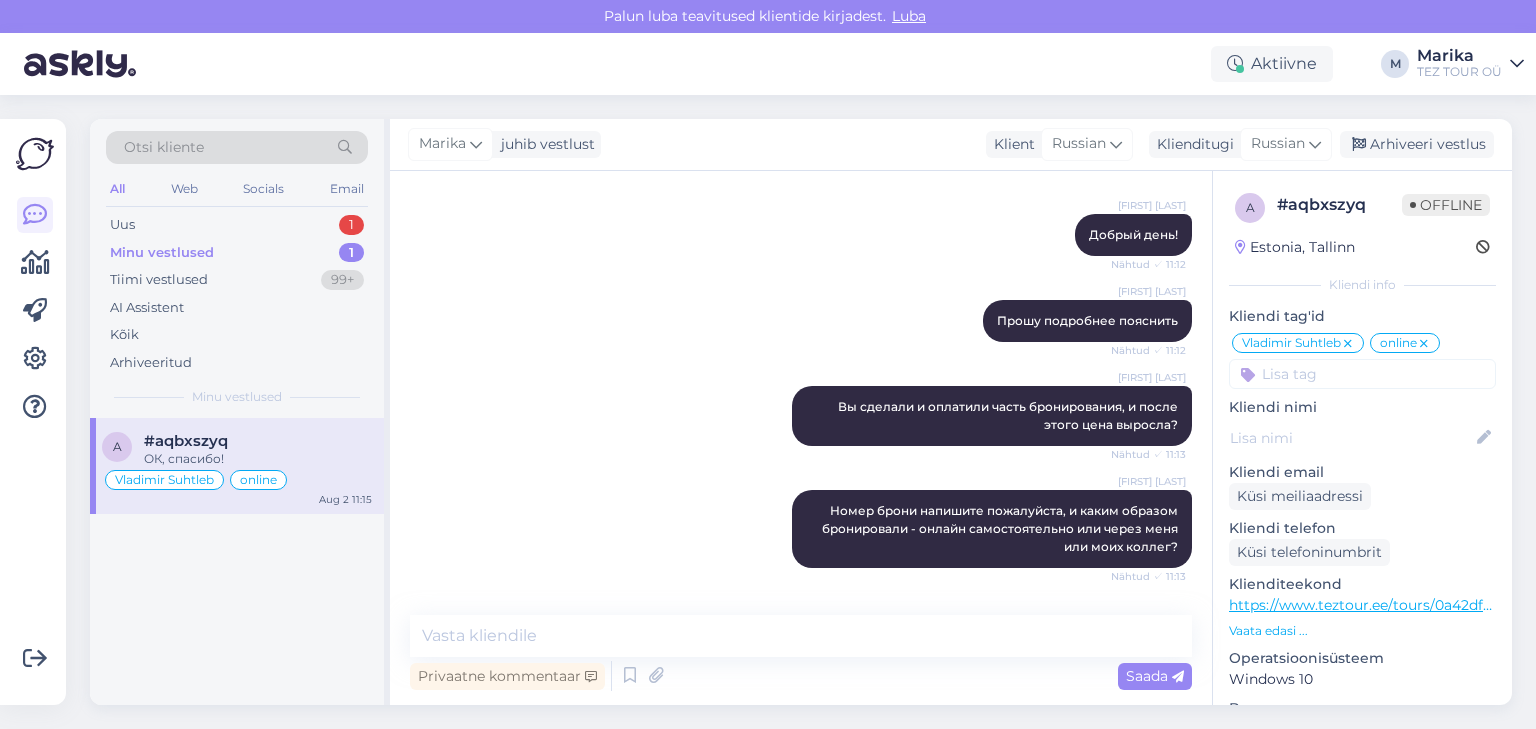scroll, scrollTop: 1116, scrollLeft: 0, axis: vertical 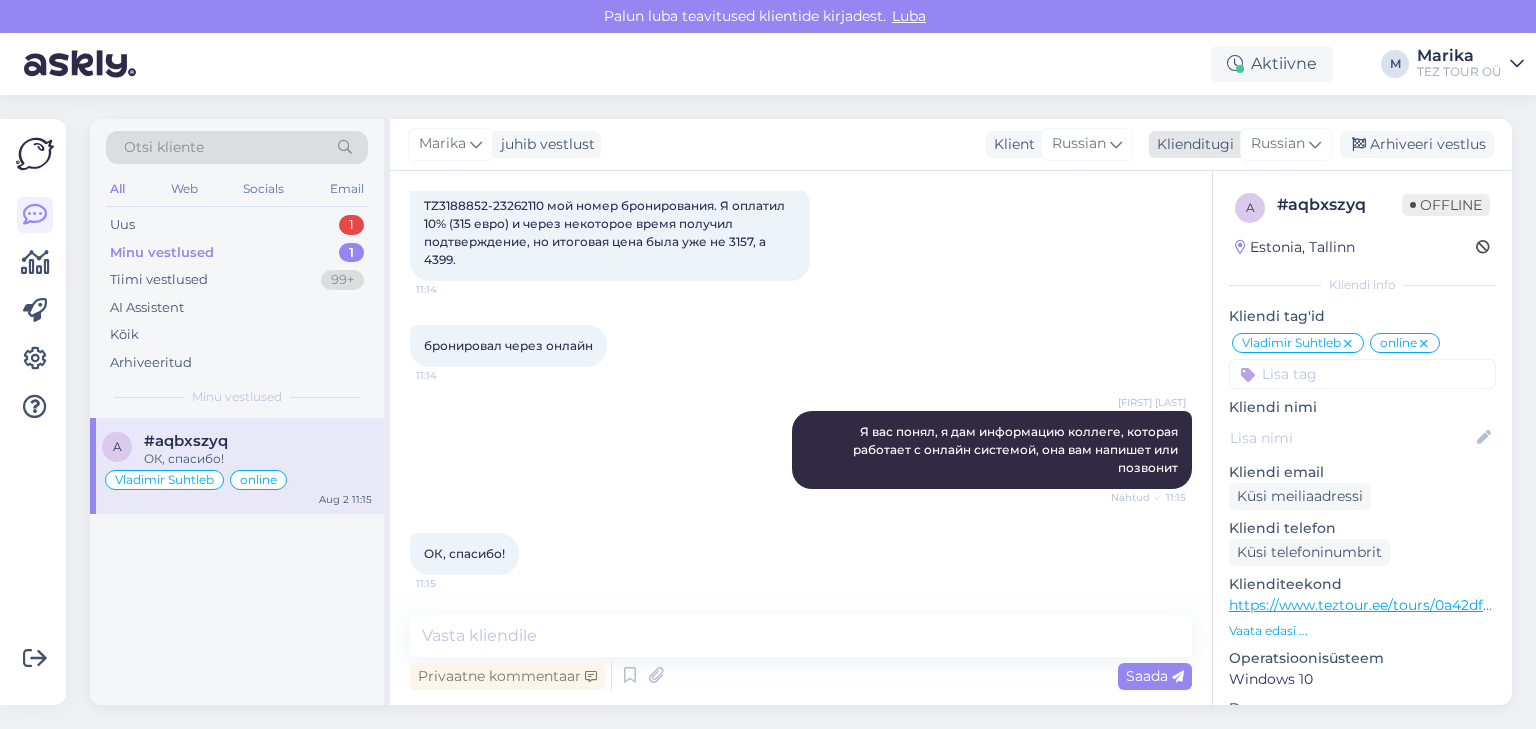 click on "Russian" at bounding box center [1278, 144] 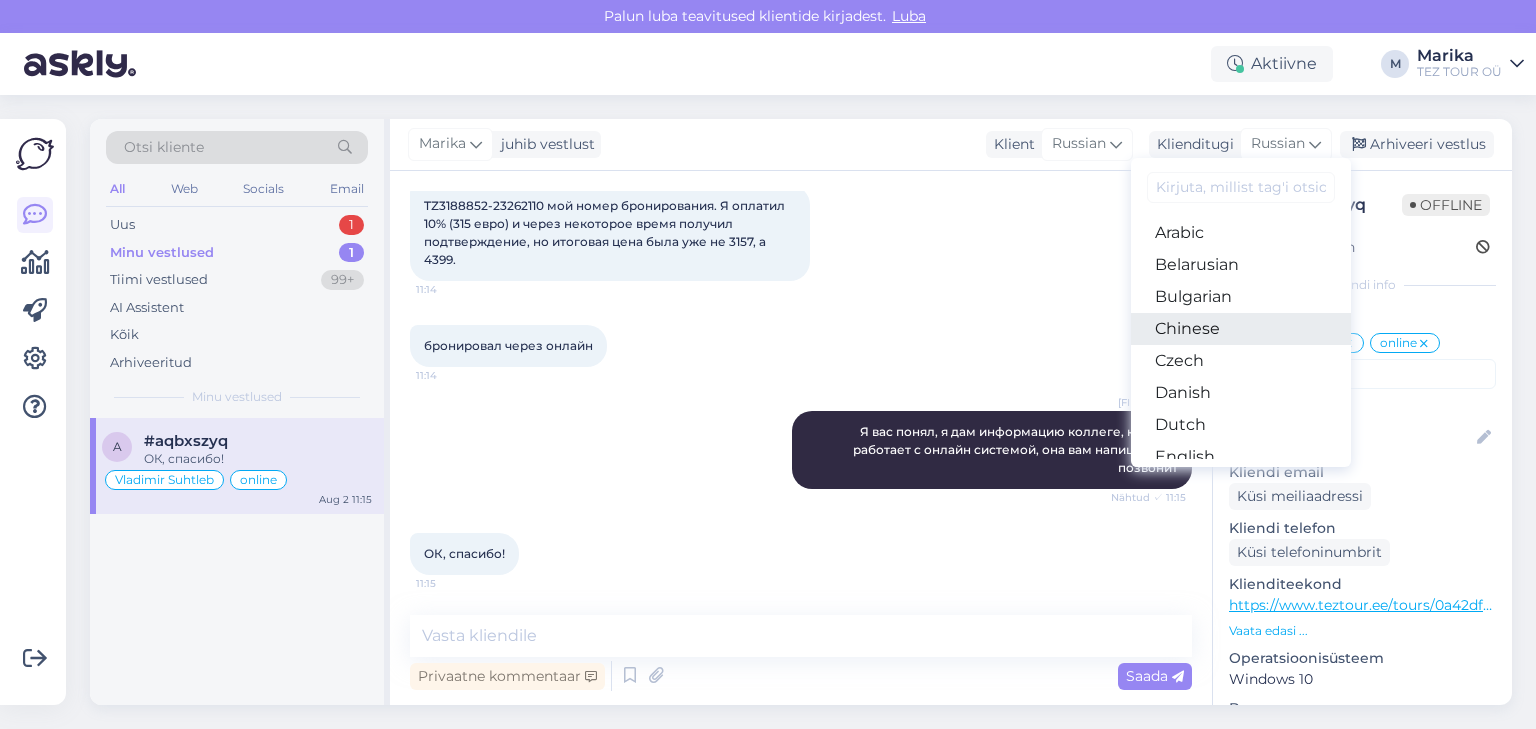 scroll, scrollTop: 106, scrollLeft: 0, axis: vertical 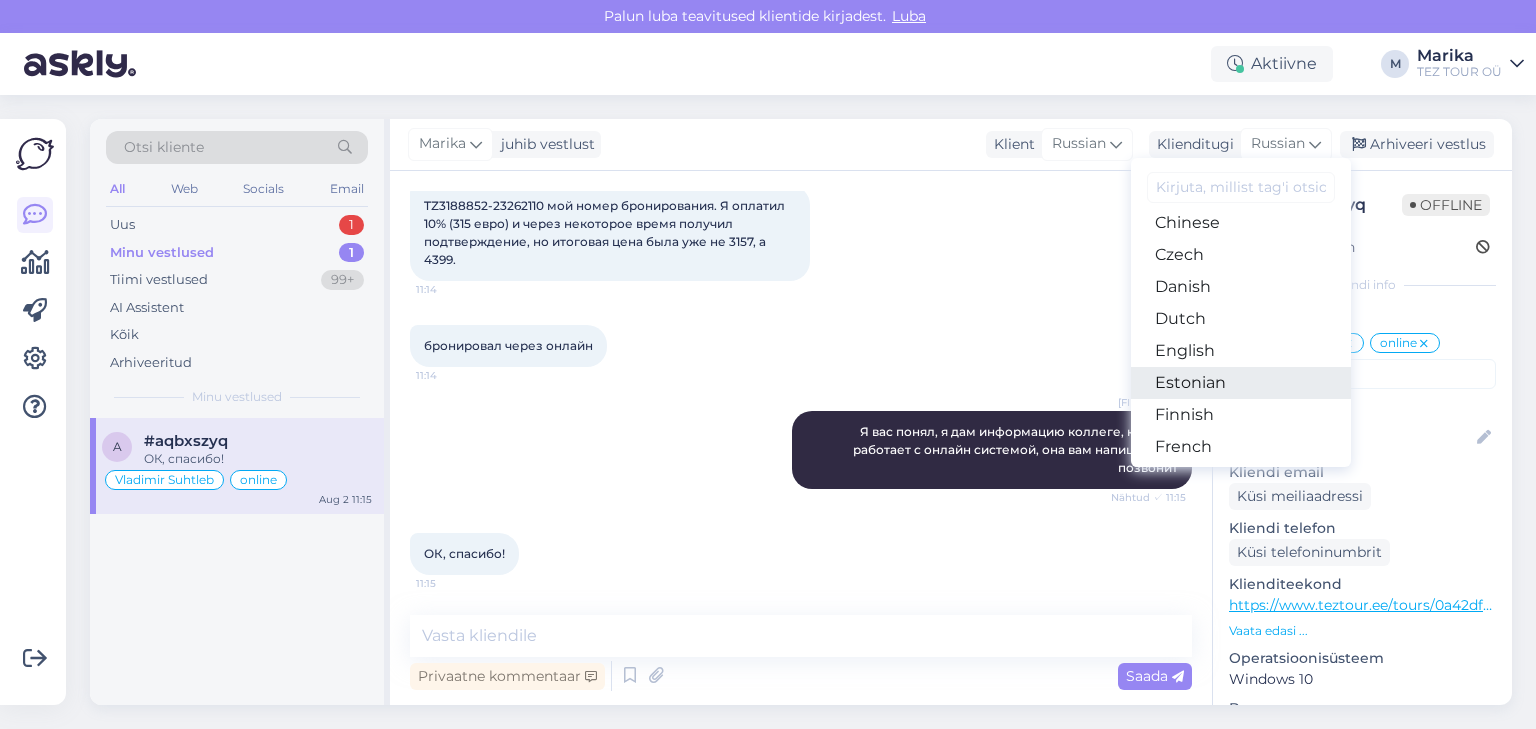click on "Estonian" at bounding box center (1241, 383) 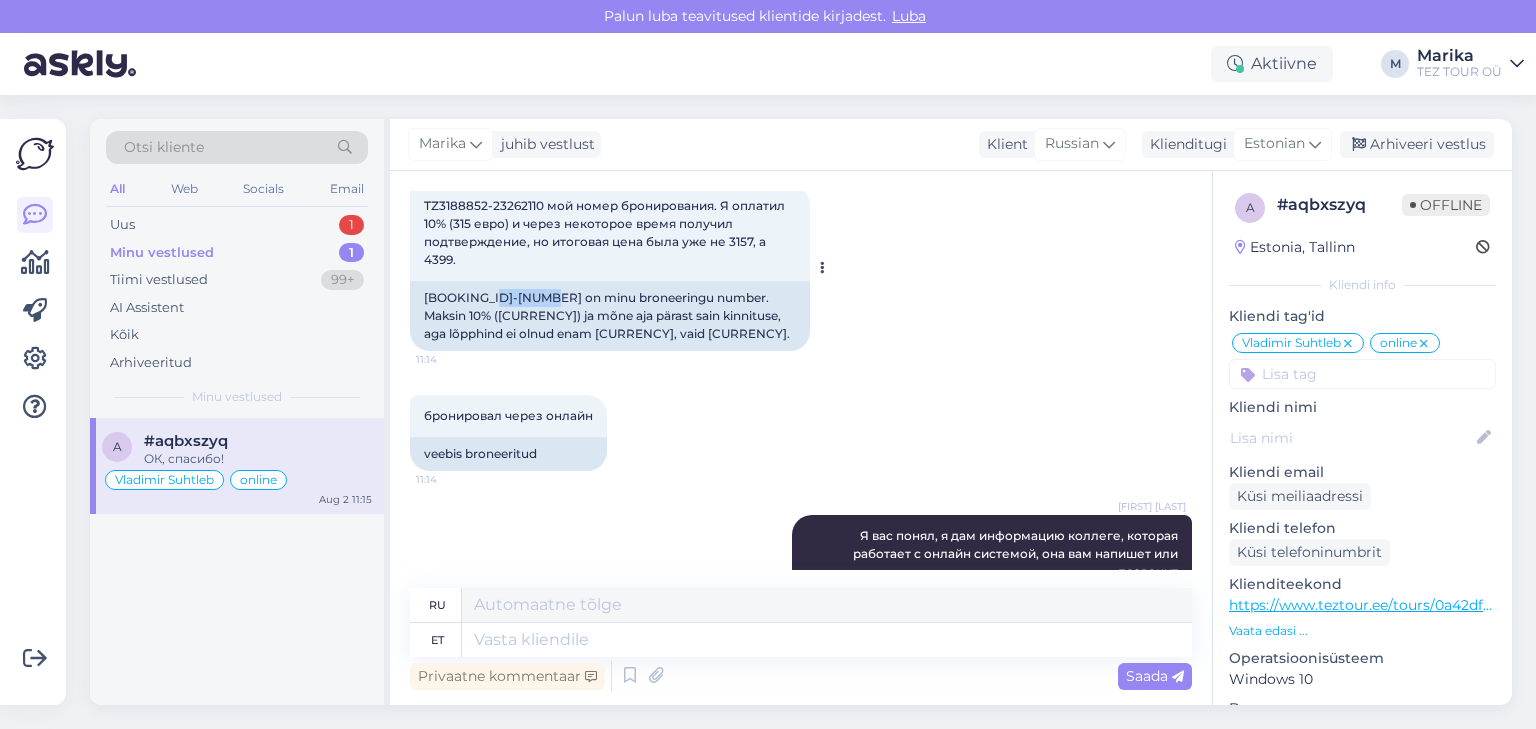 drag, startPoint x: 493, startPoint y: 298, endPoint x: 544, endPoint y: 297, distance: 51.009804 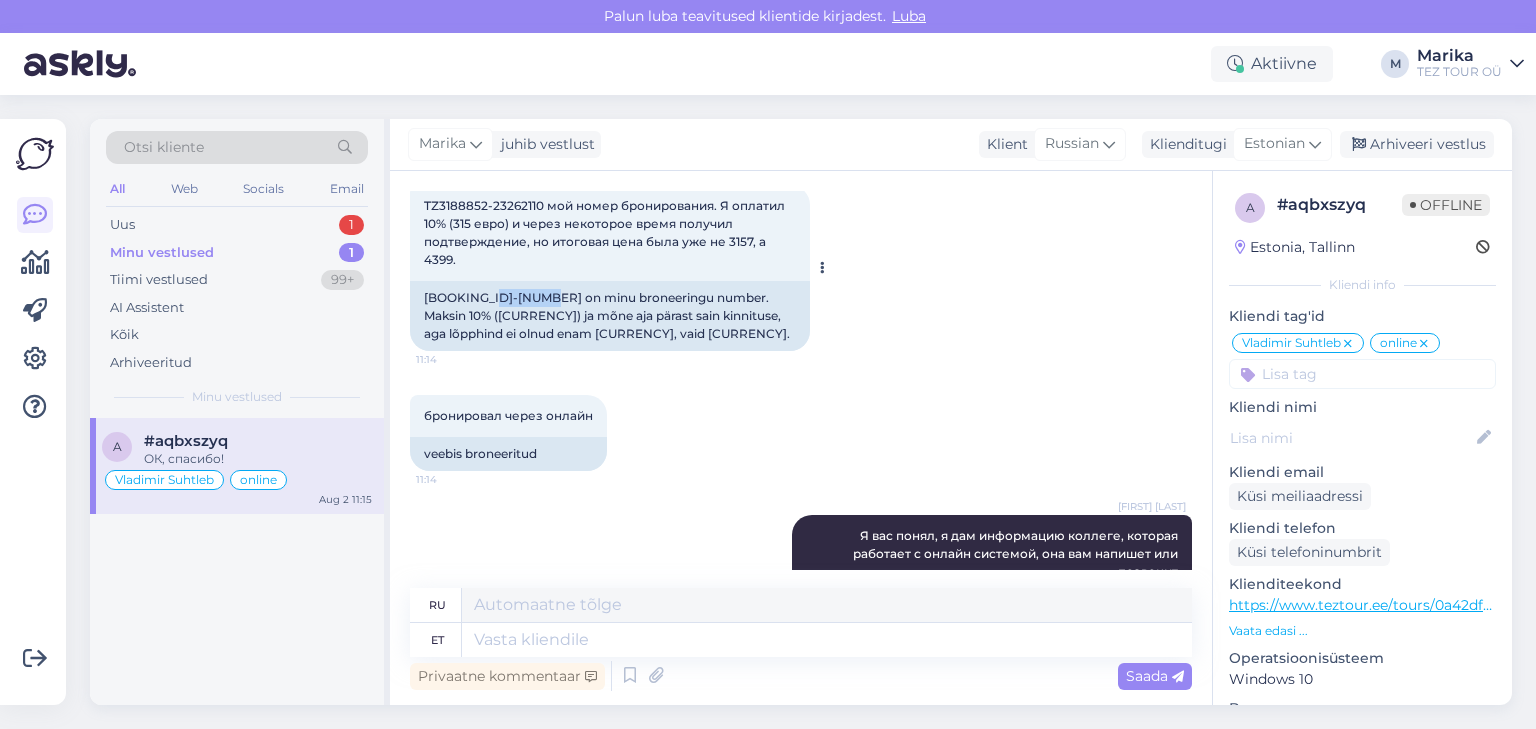 click on "[BOOKING_ID]-[NUMBER] on minu broneeringu number. Maksin 10% ([CURRENCY]) ja mõne aja pärast sain kinnituse, aga lõpphind ei olnud enam [CURRENCY], vaid [CURRENCY]." at bounding box center (610, 316) 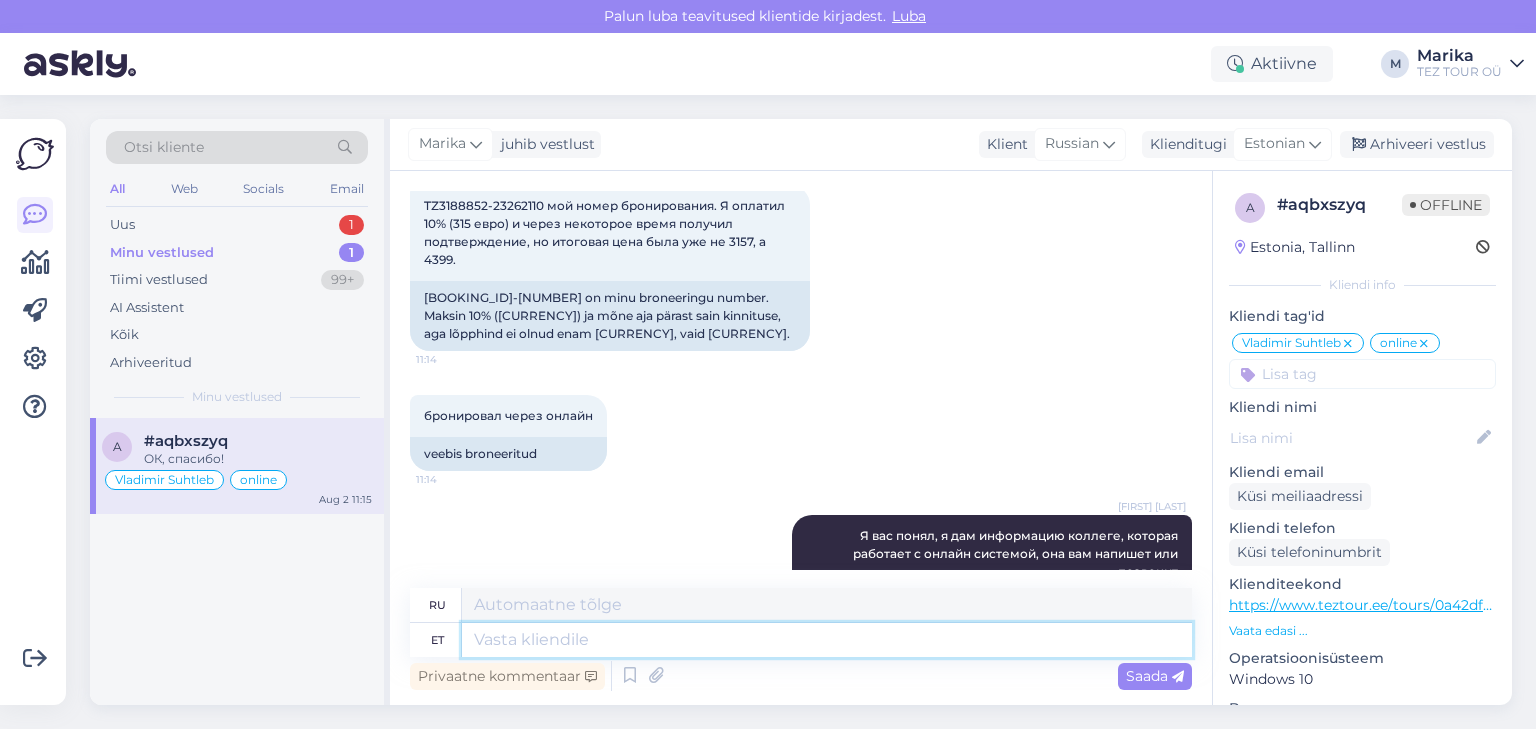 click at bounding box center [827, 640] 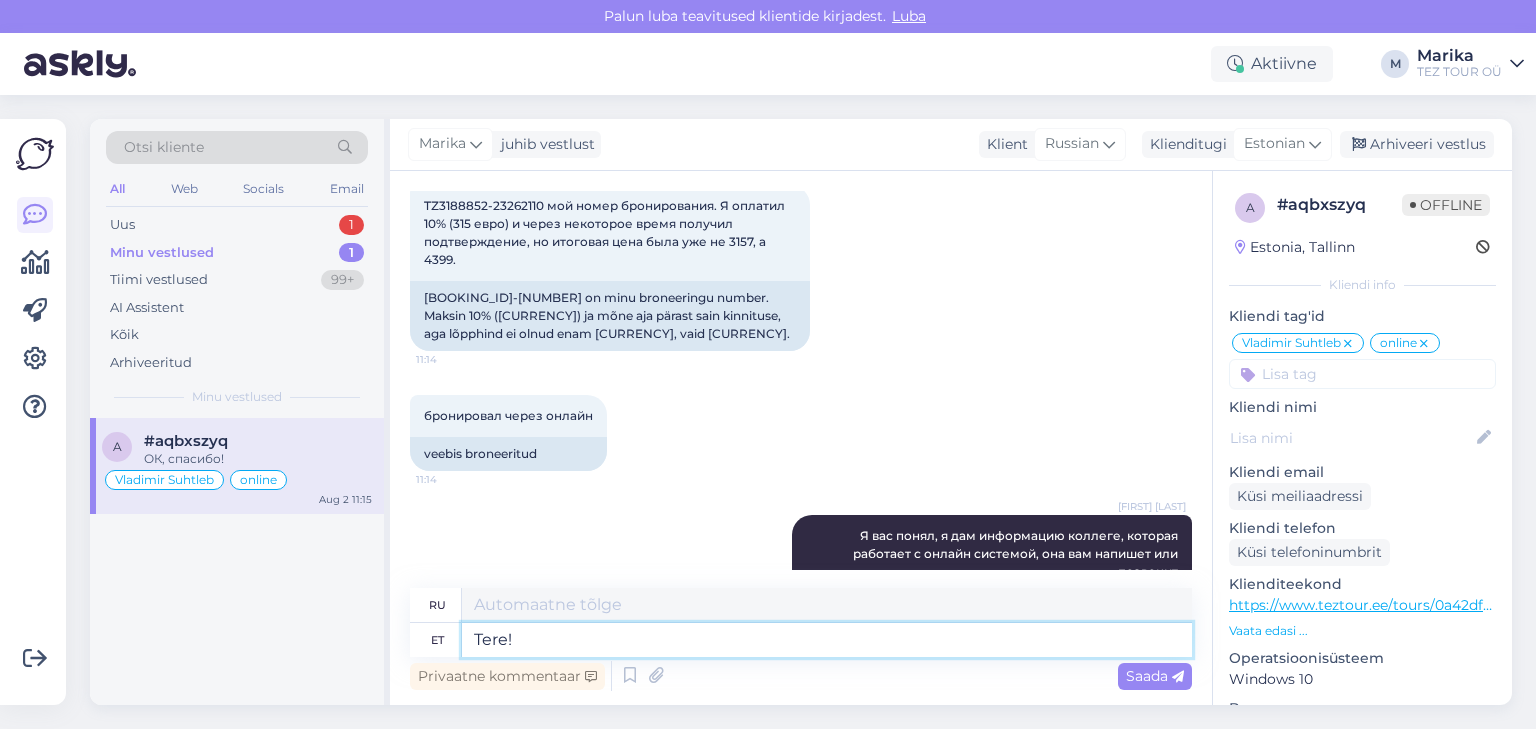 type on "Tere!" 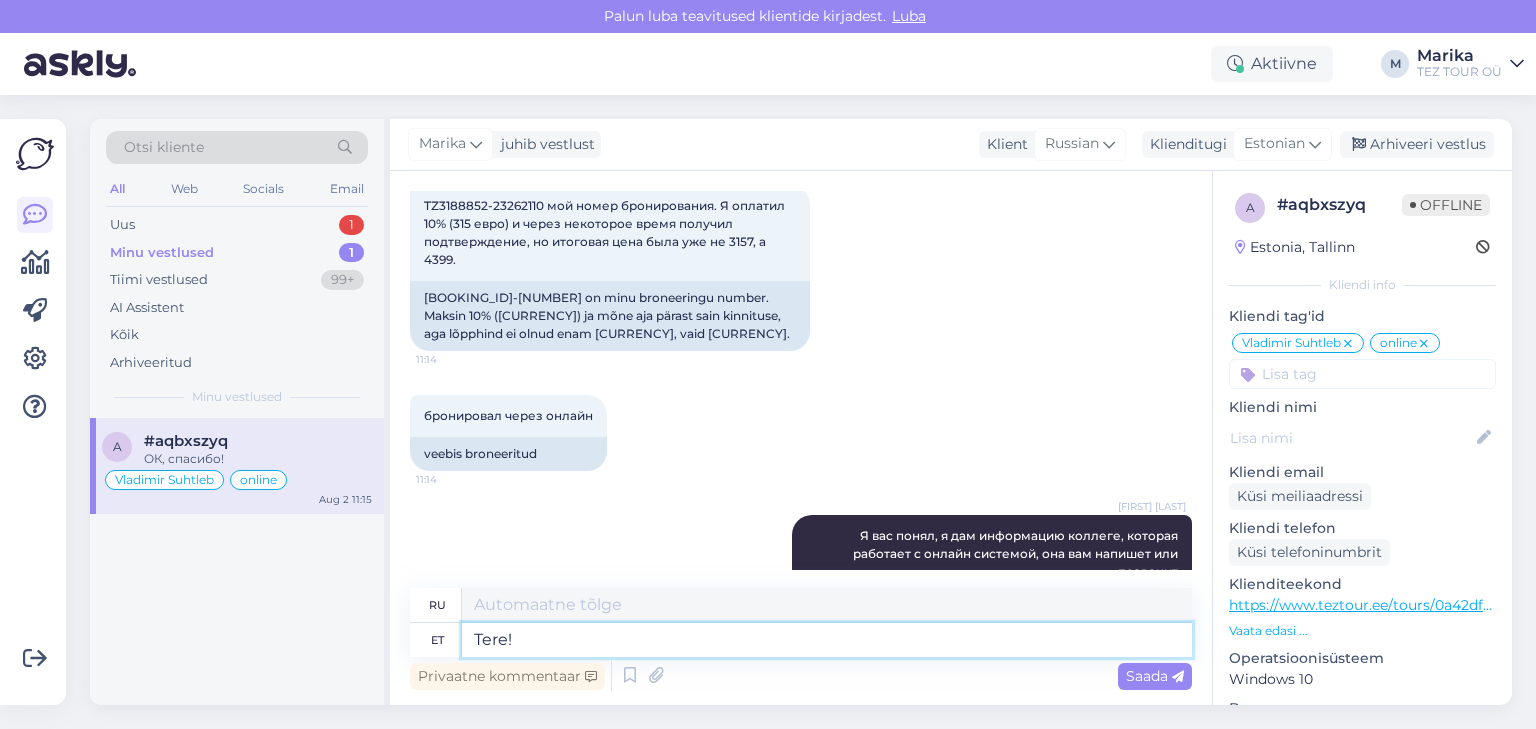 type on "Привет!" 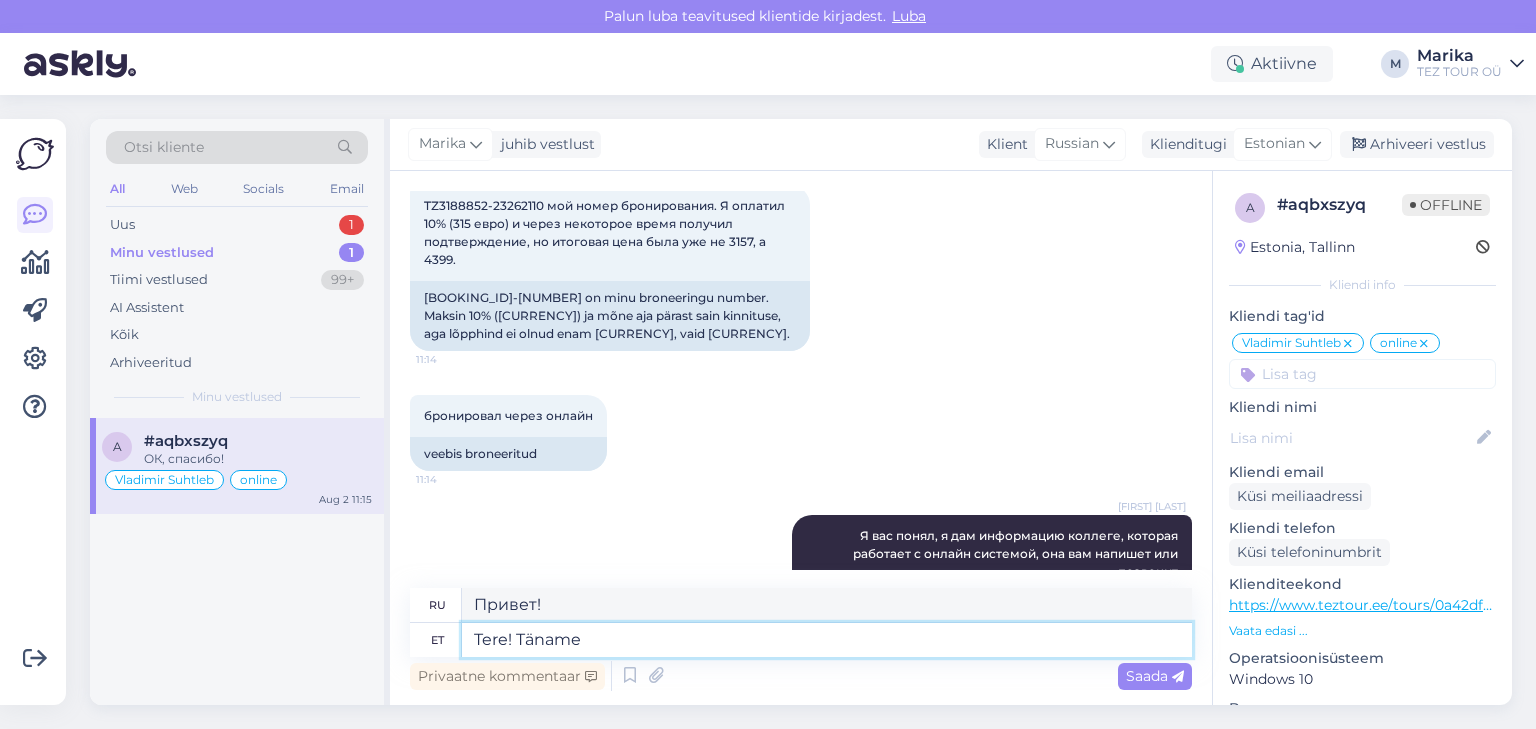 type on "Tere! Täname" 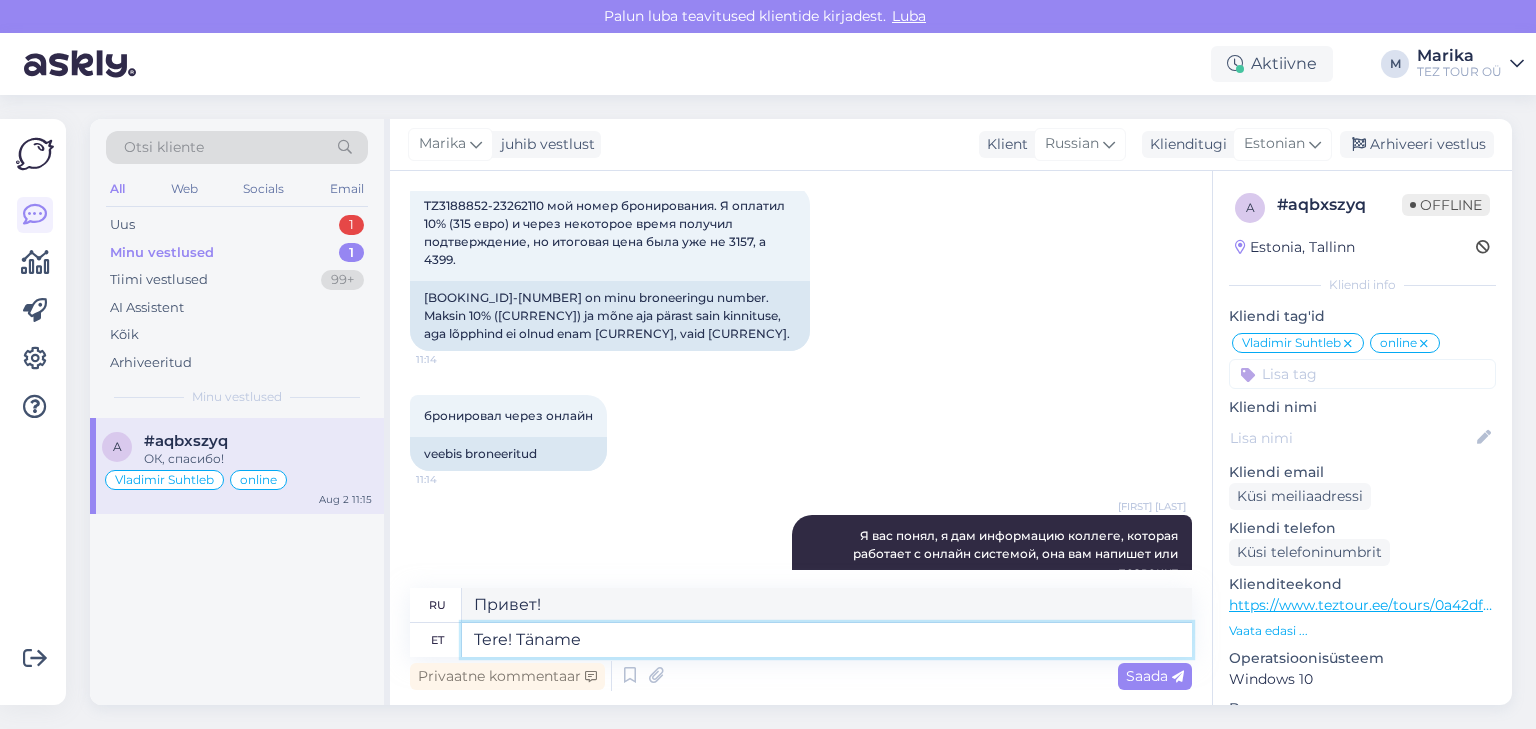 type on "Привет! Спасибо." 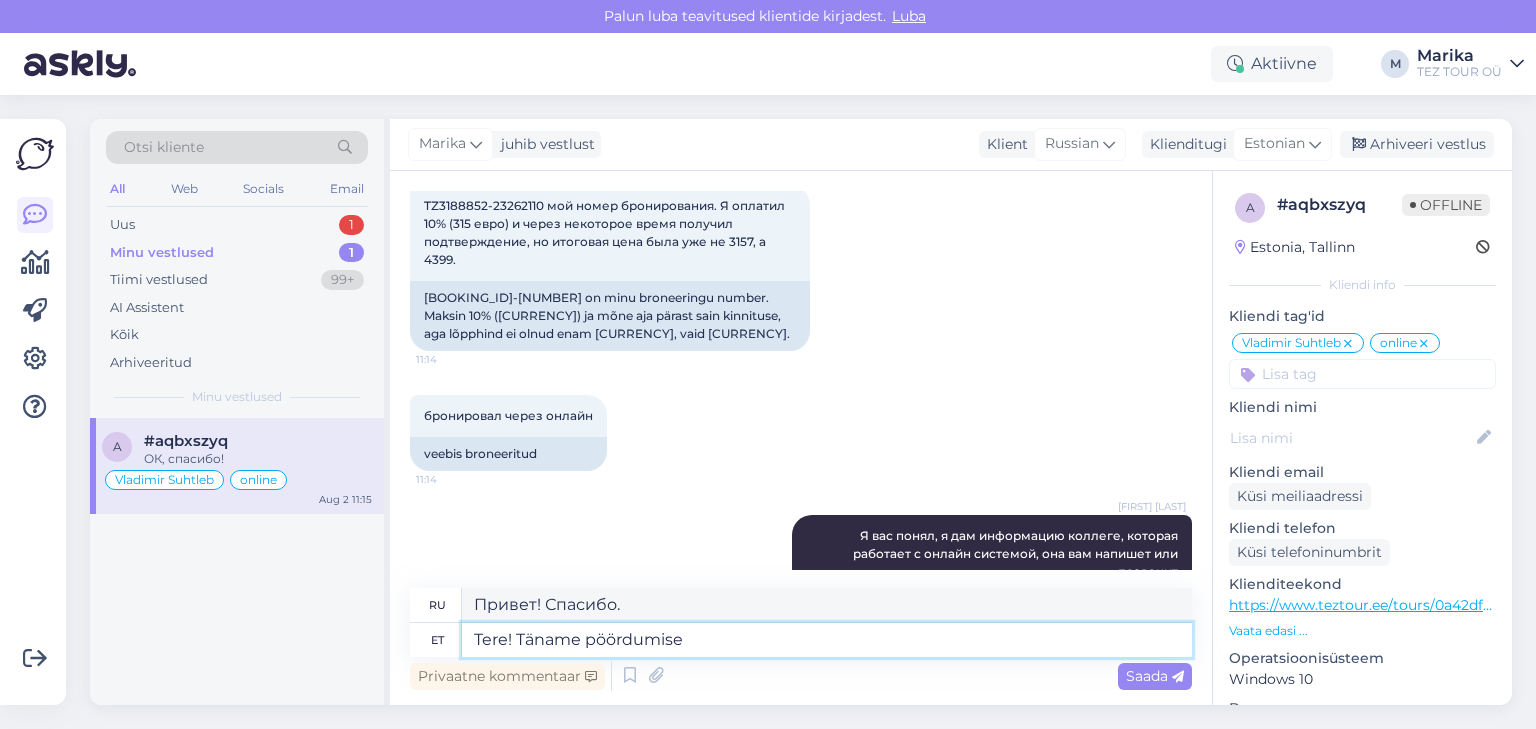 type on "Tere! Täname pöördumise" 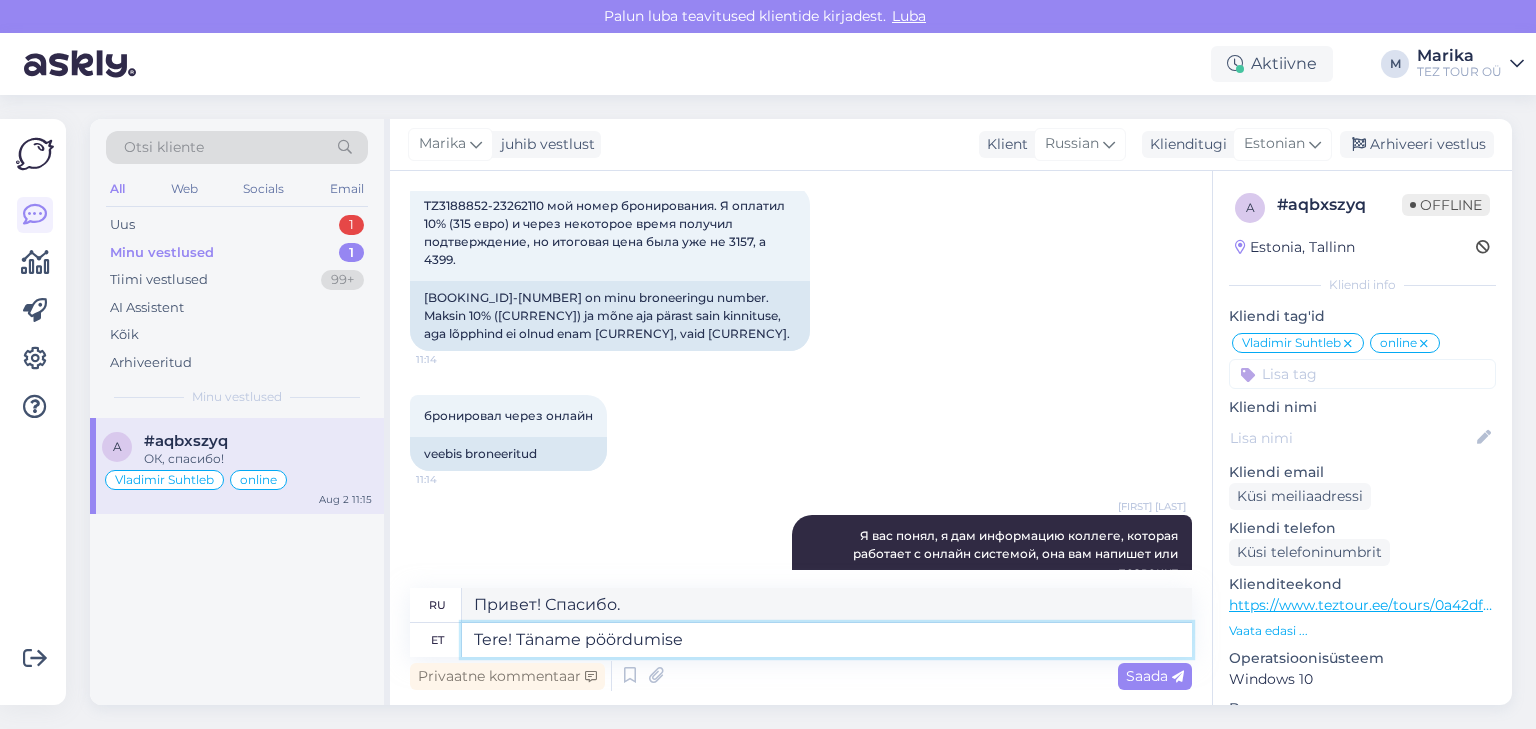 type on "Здравствуйте! Спасибо, что обратились к нам." 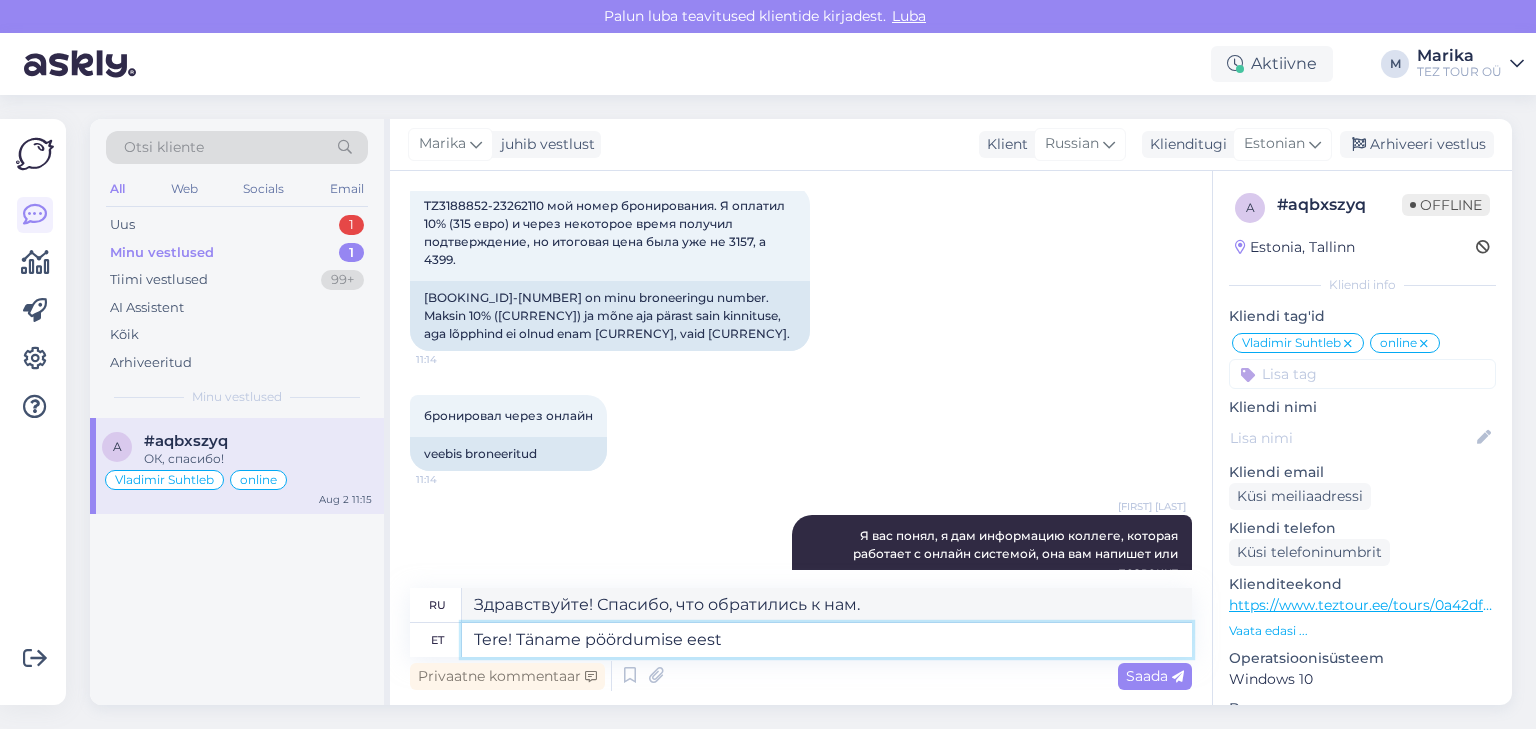 type on "Tere! Täname pöördumise eest!" 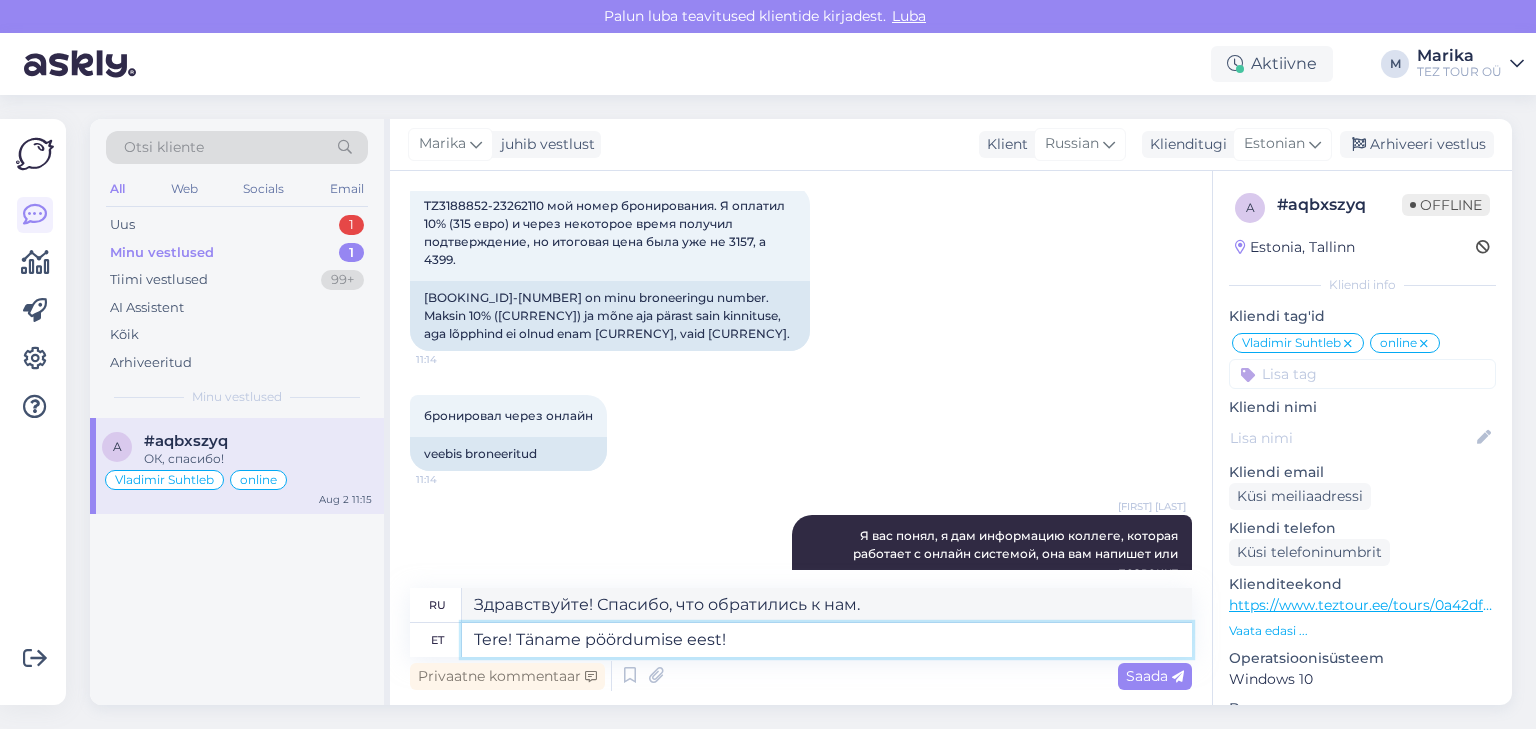 type on "Здравствуйте! Спасибо, что обратились к нам!" 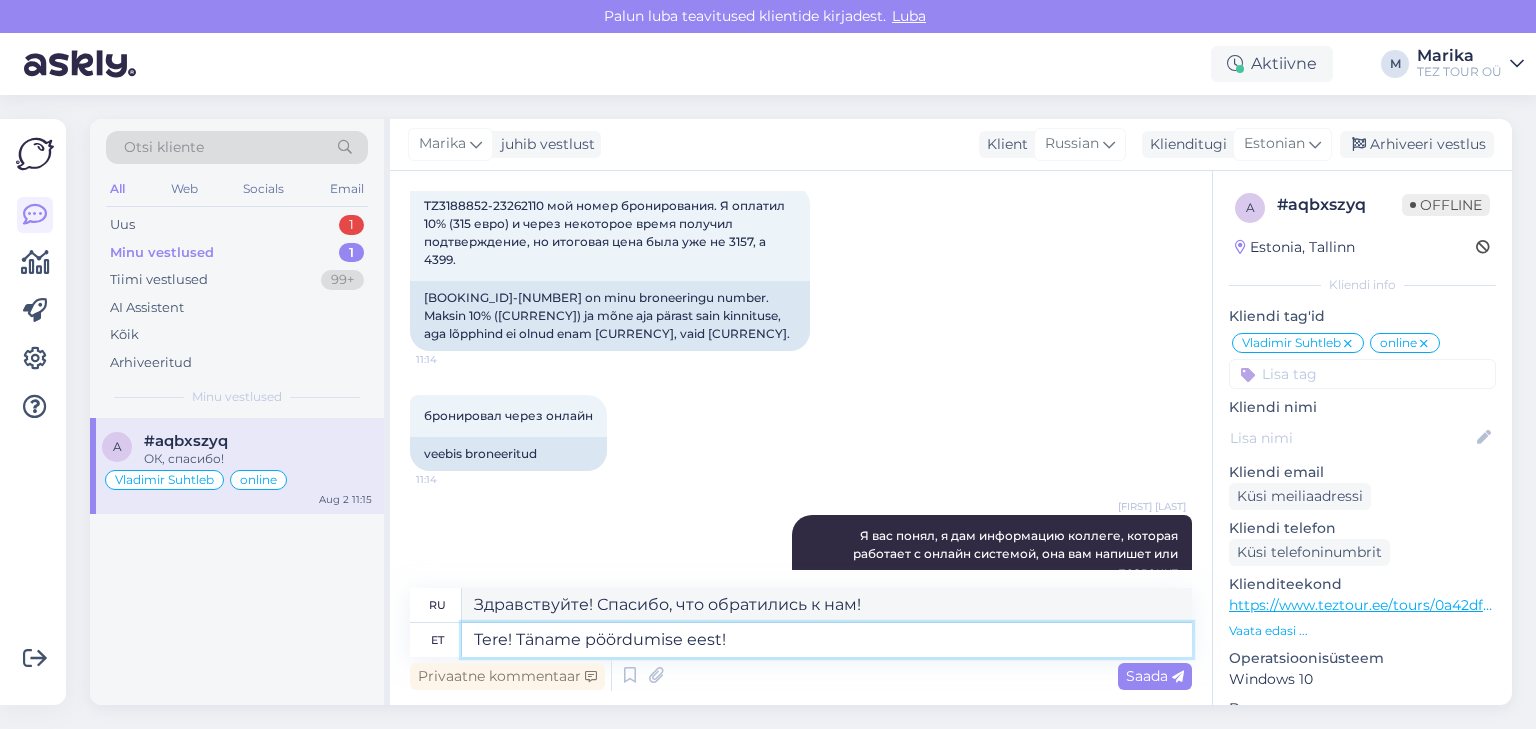 type on "Tere! Täname pöördumise eest!" 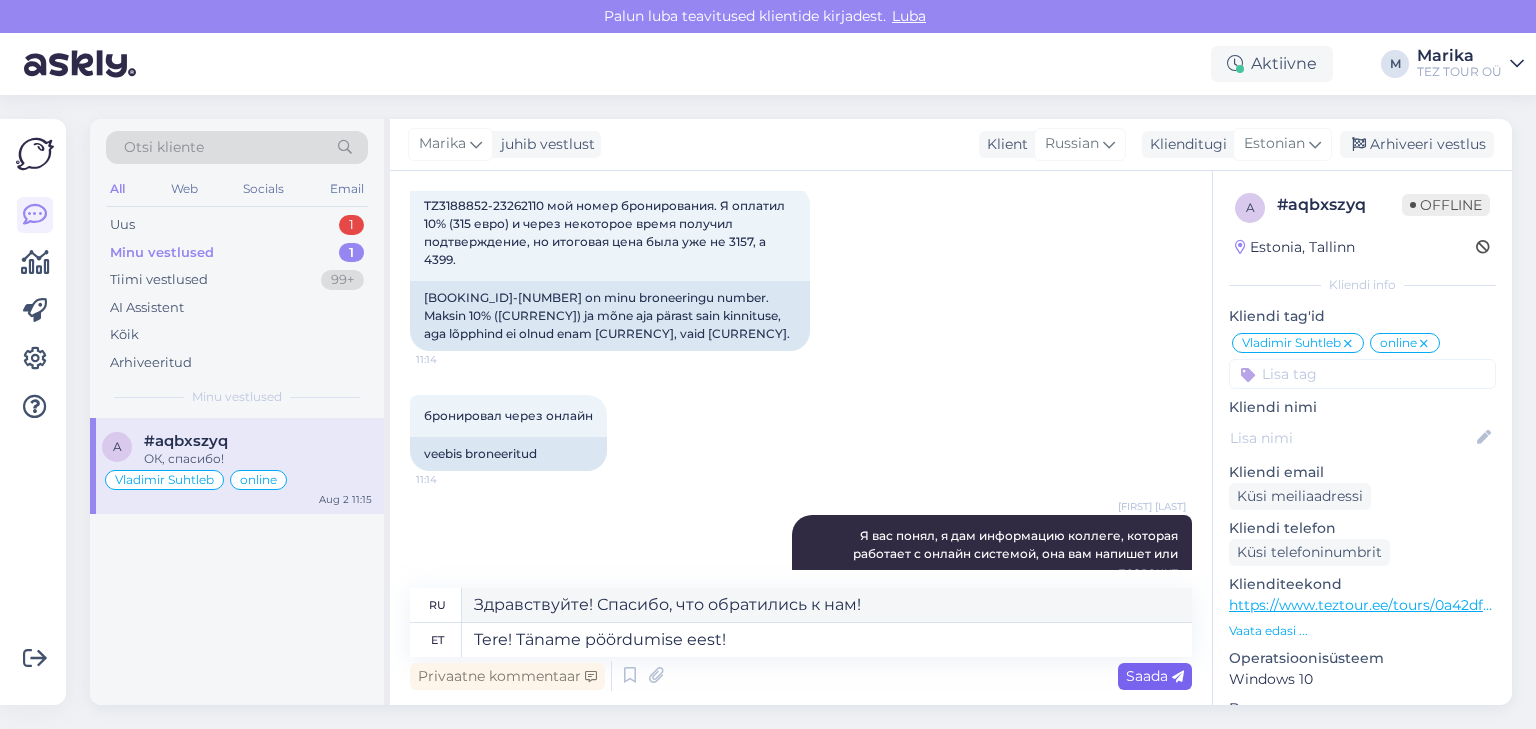 click on "Saada" at bounding box center (1155, 676) 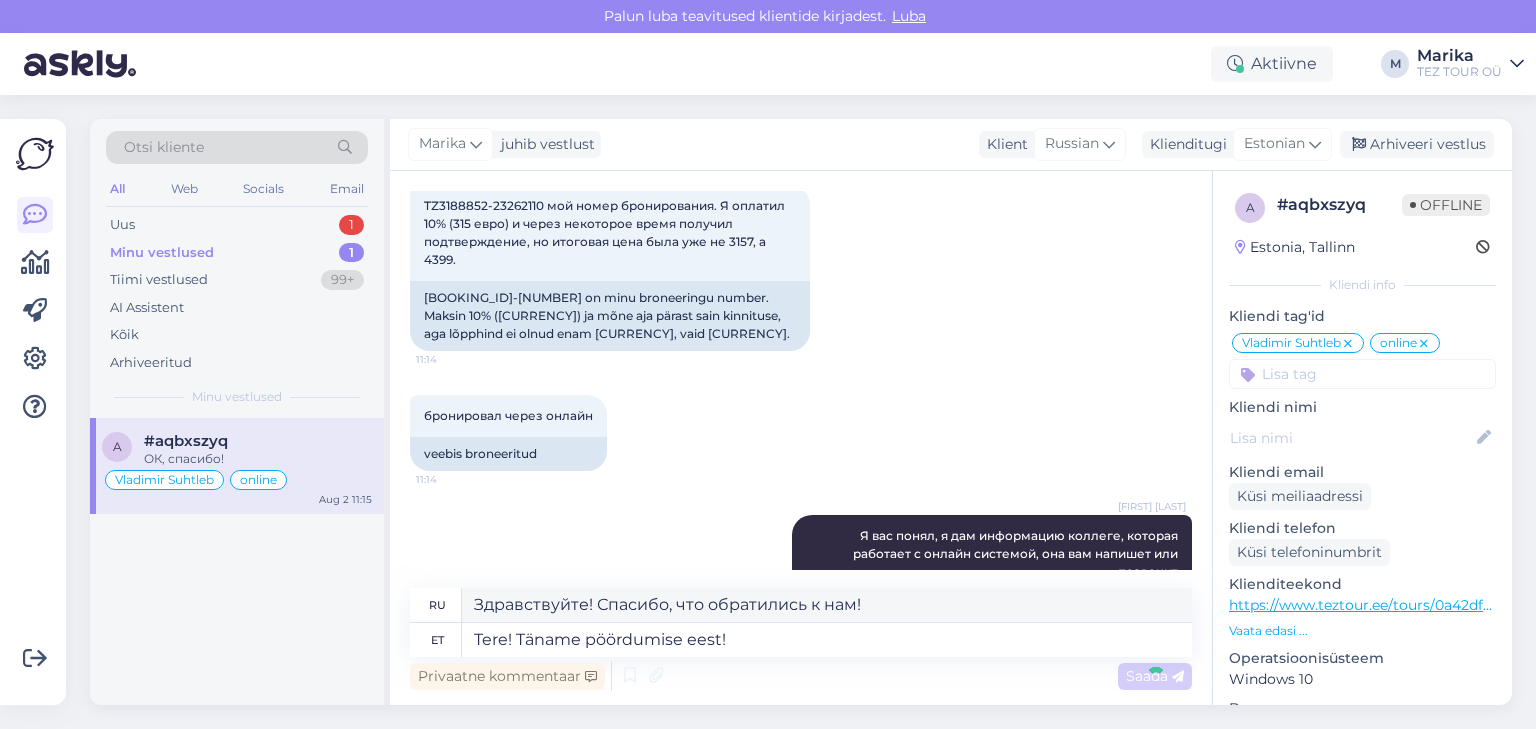 type 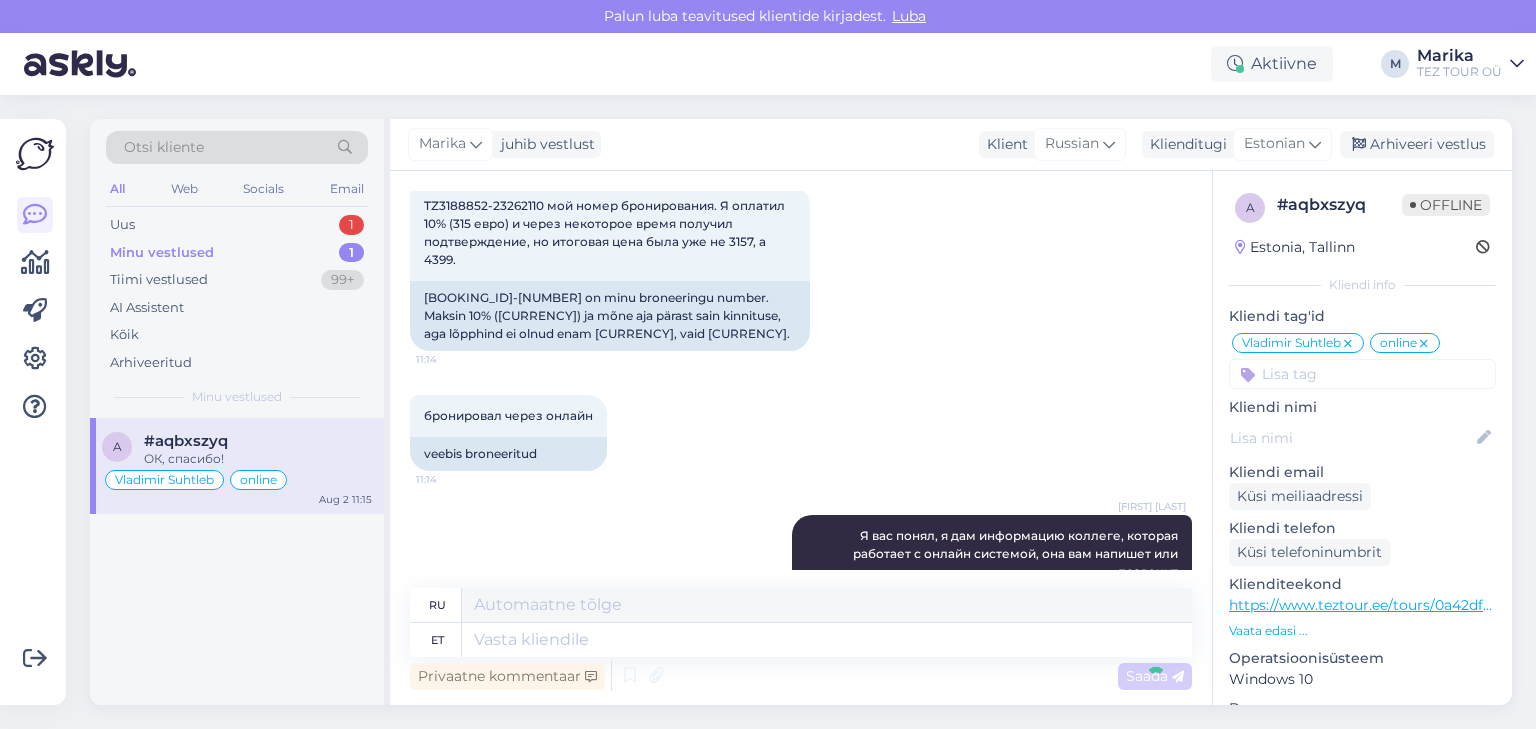 scroll, scrollTop: 1443, scrollLeft: 0, axis: vertical 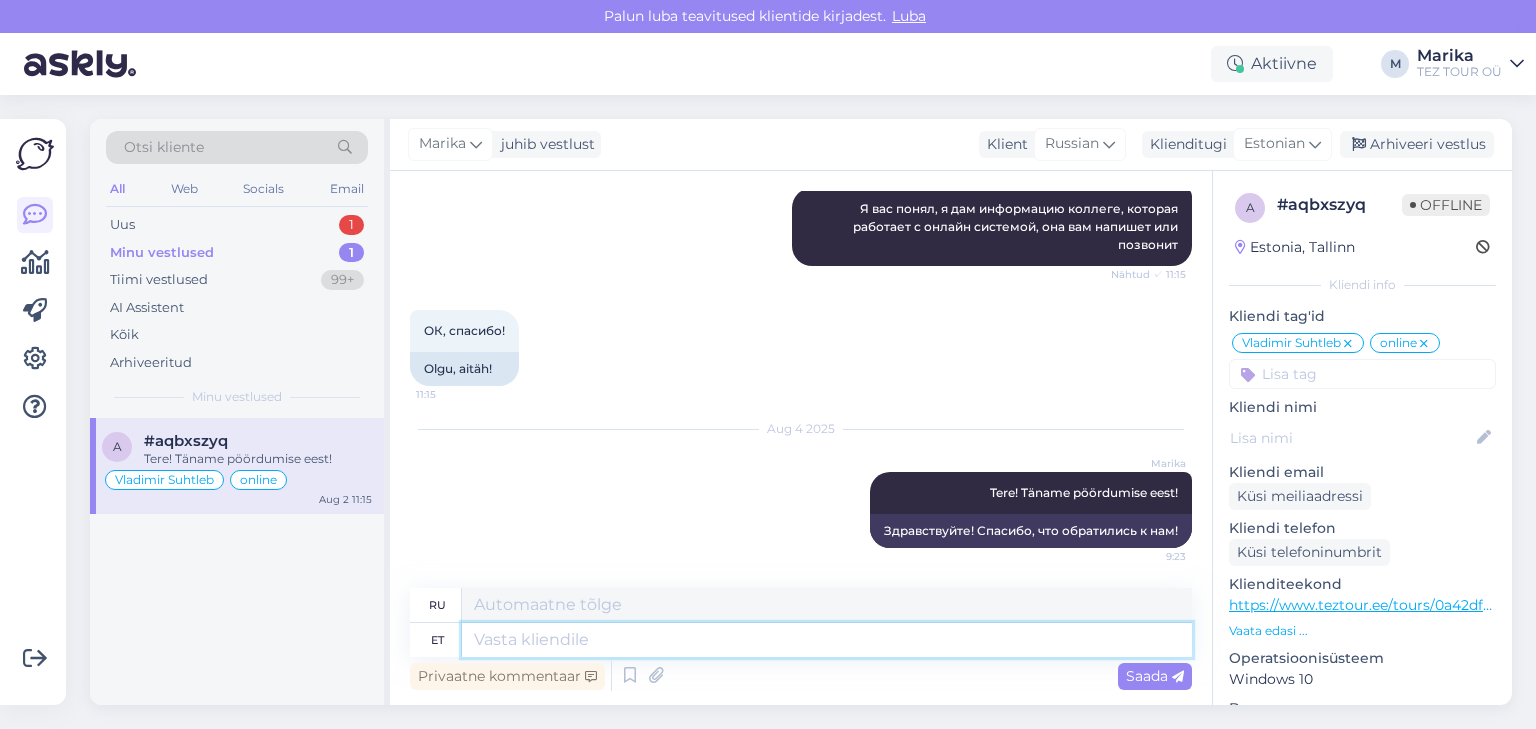 click at bounding box center [827, 640] 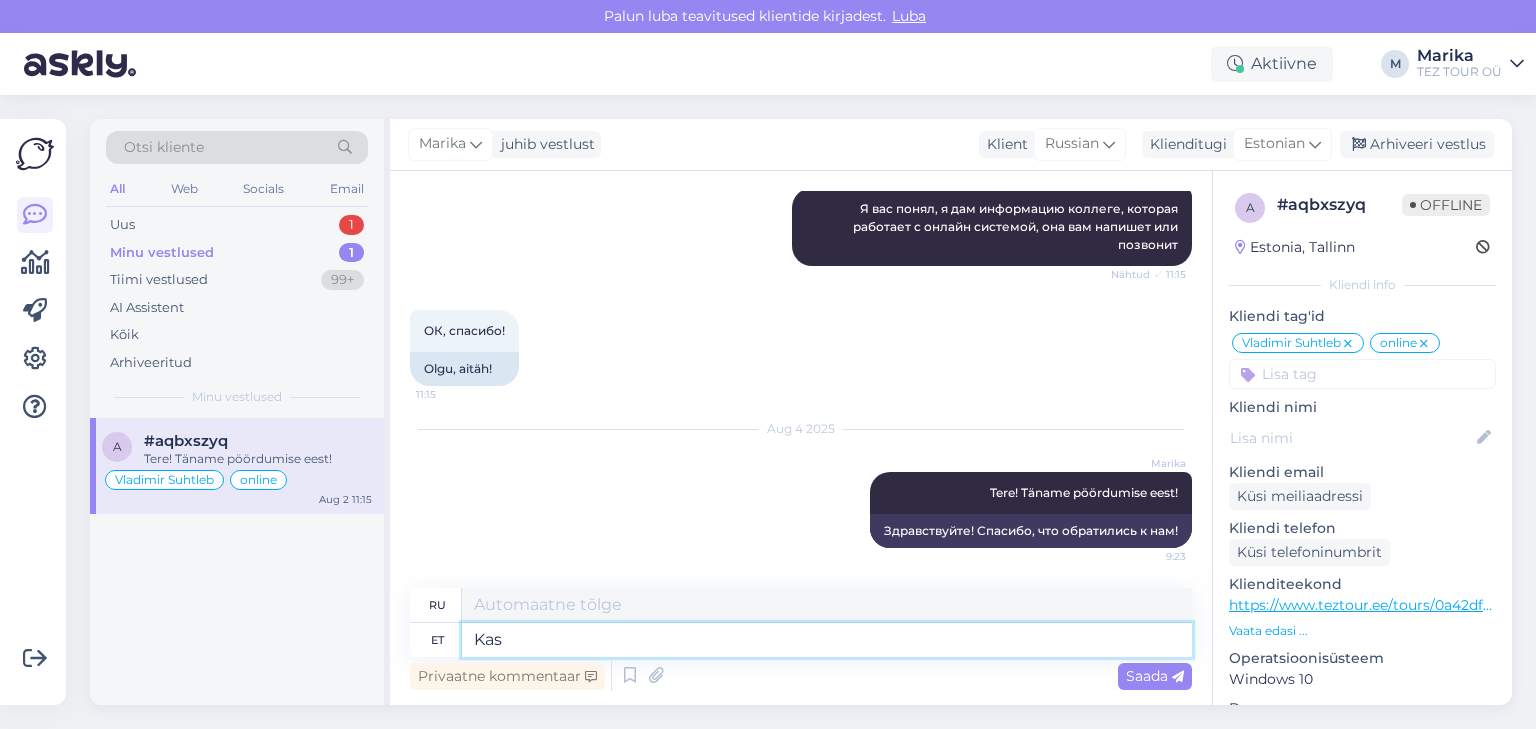 type on "Kas" 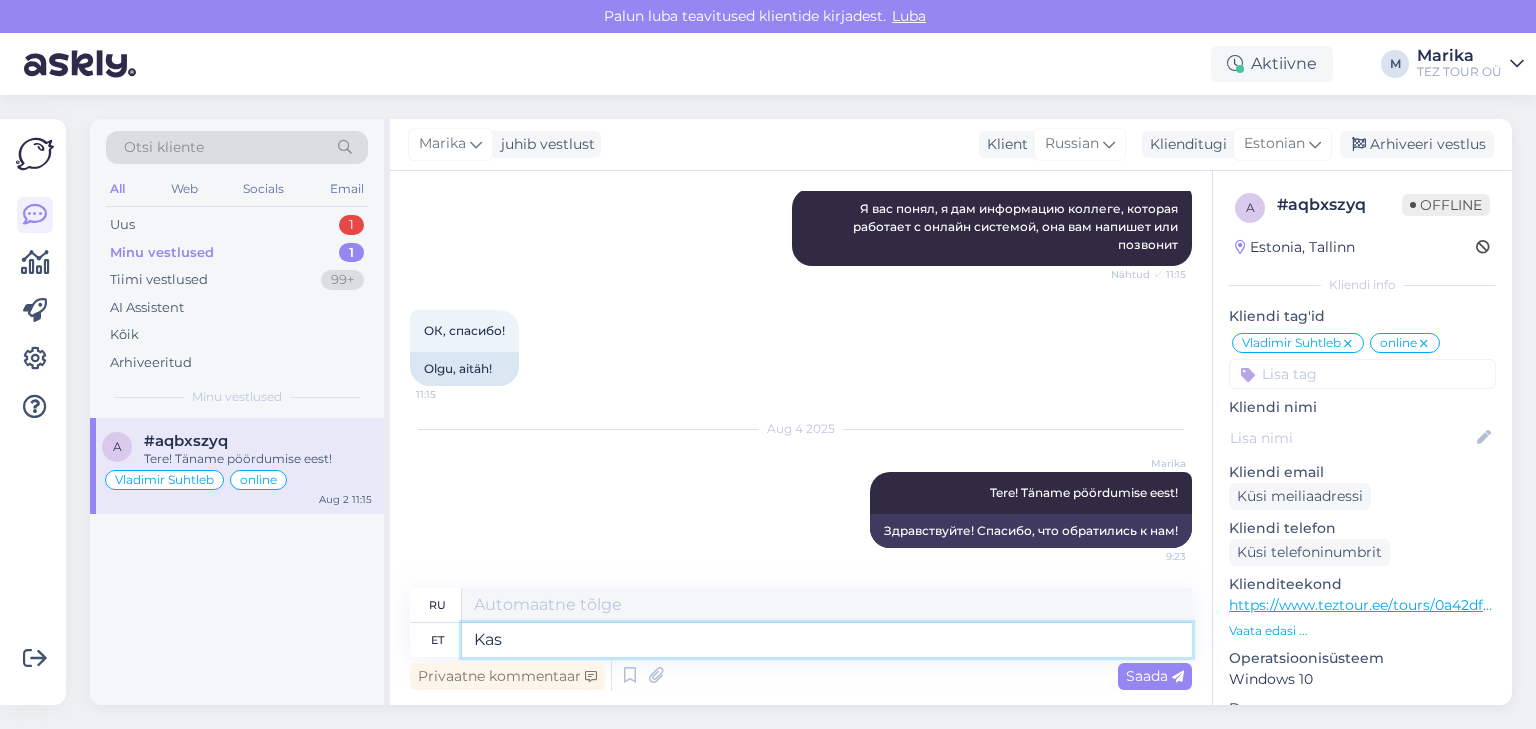 type on "Является" 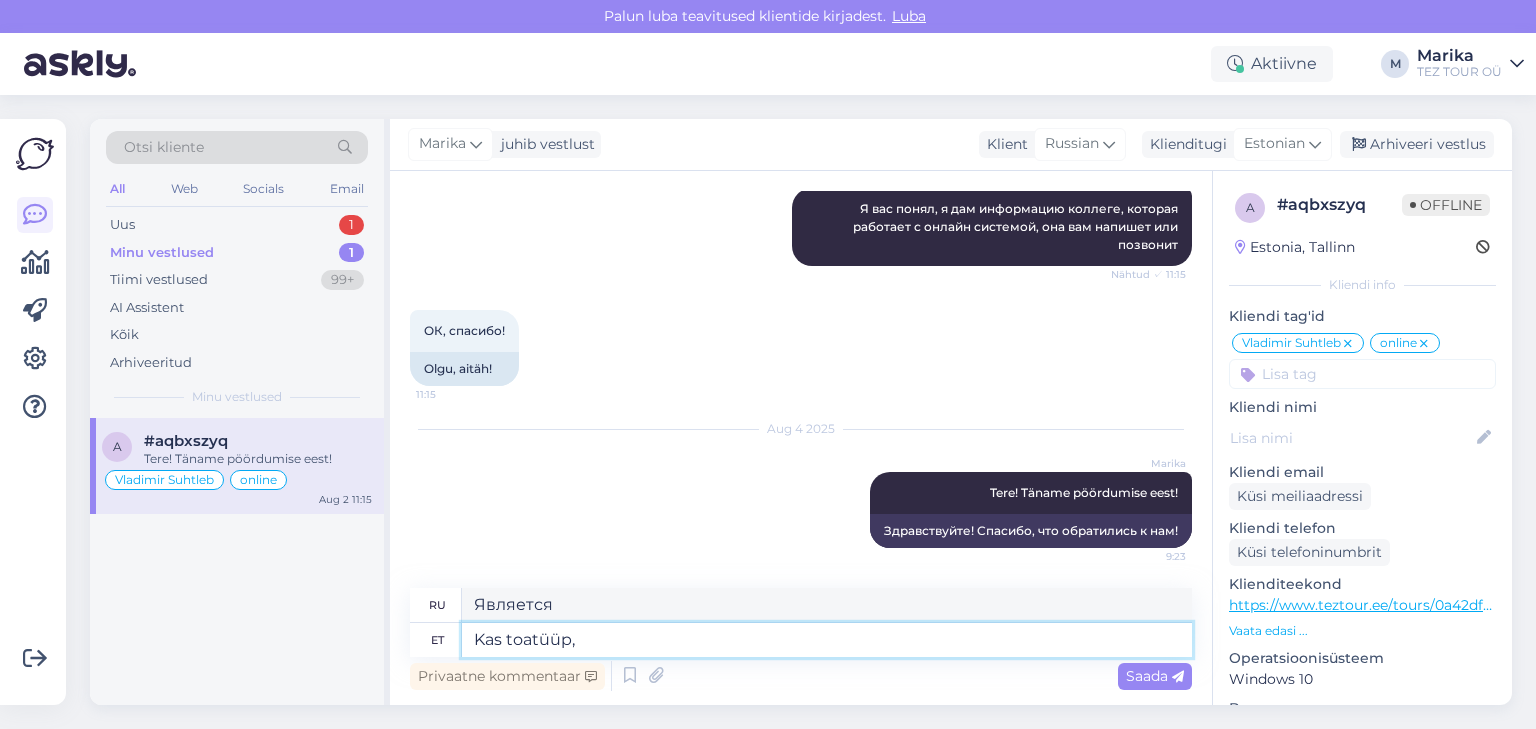 type on "Kas toatüüp, m" 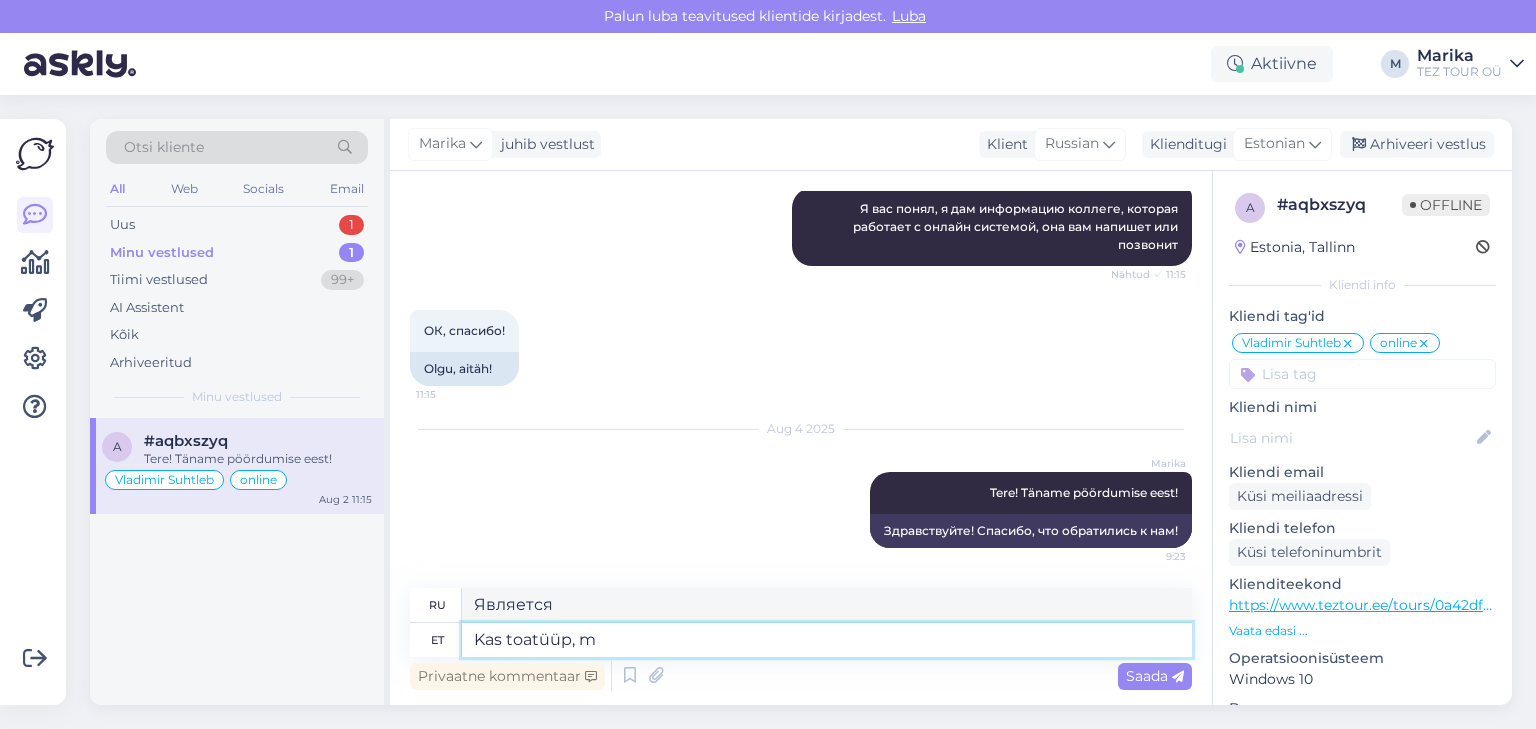 type on "Тип номера," 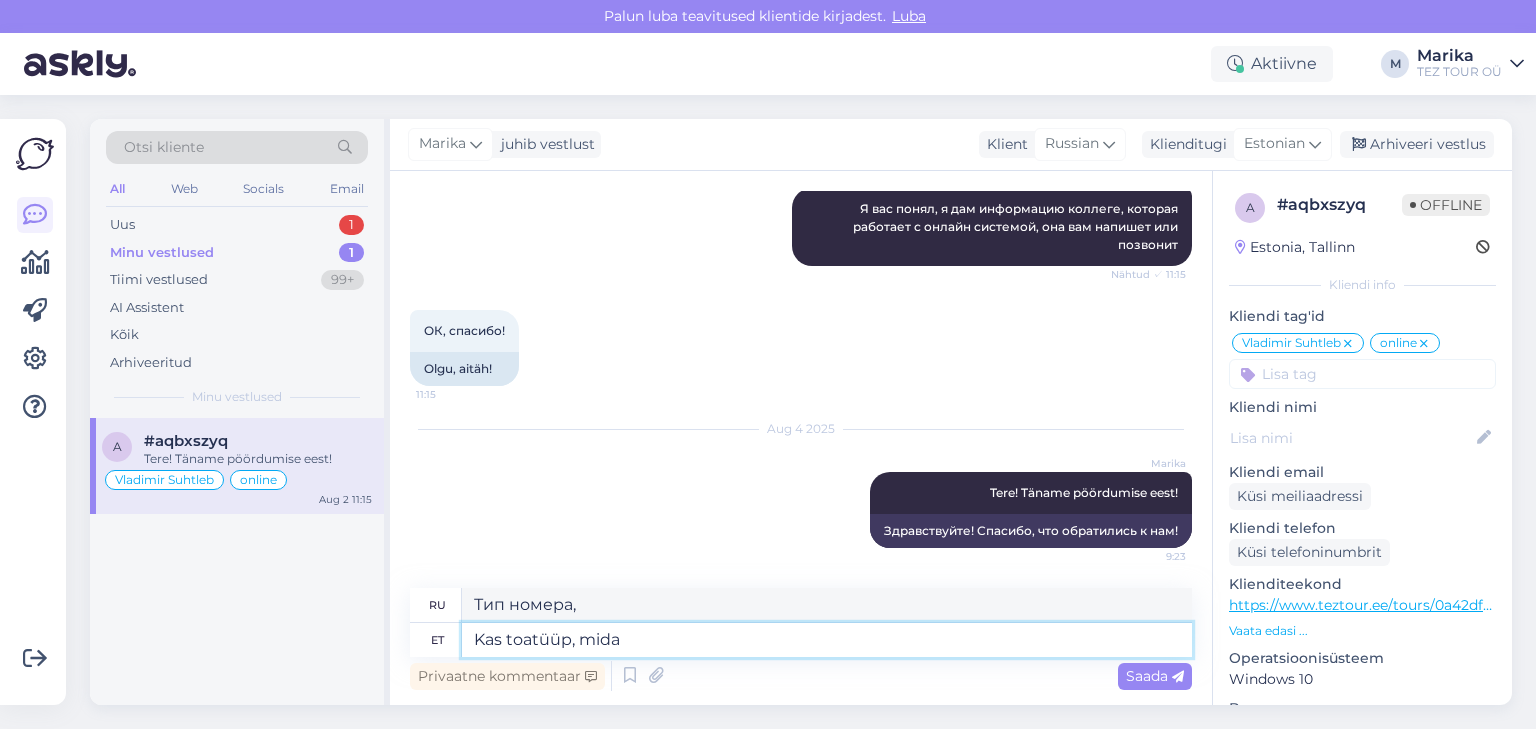type on "Kas toatüüp, mida" 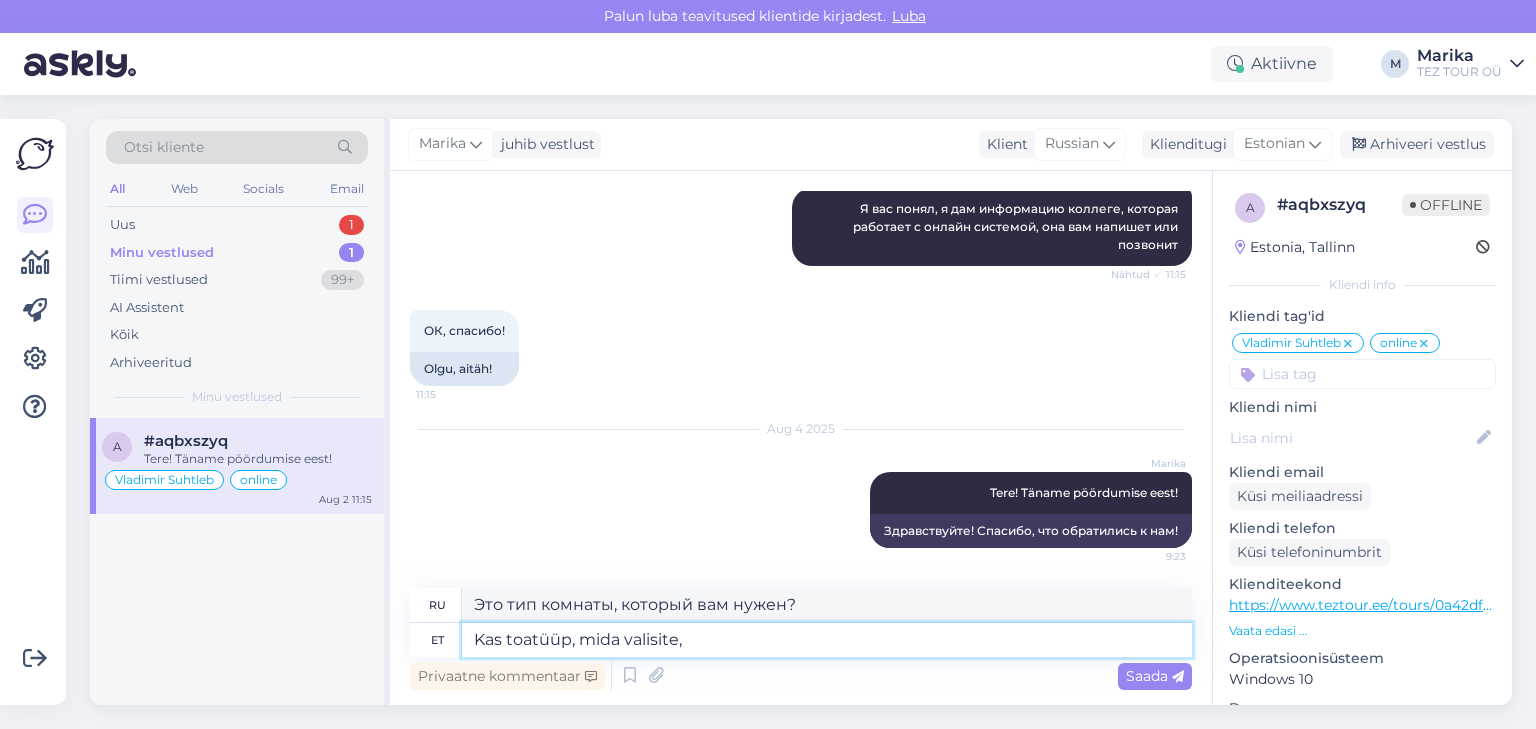 type on "Kas toatüüp, mida valisite," 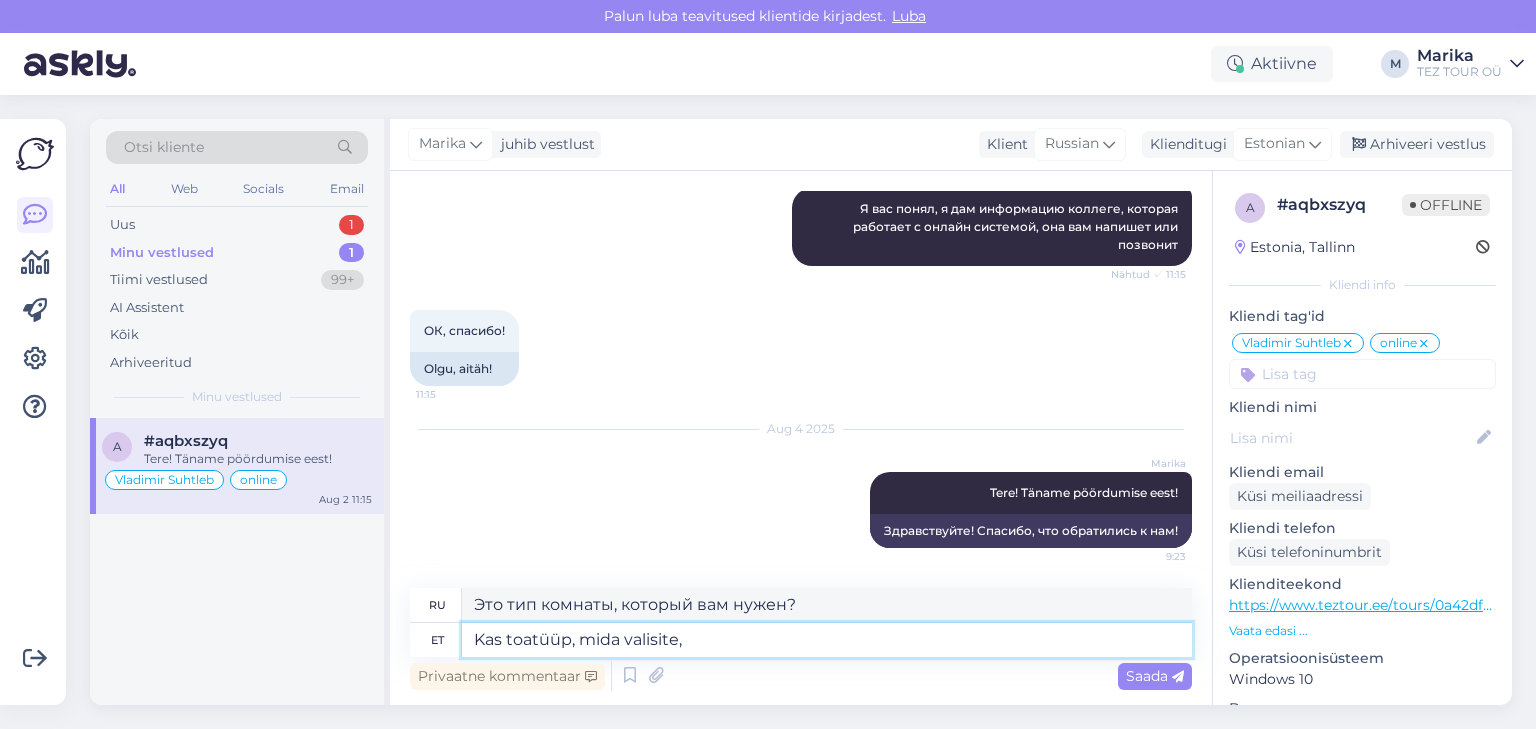 type on "Выбранный вами тип номера" 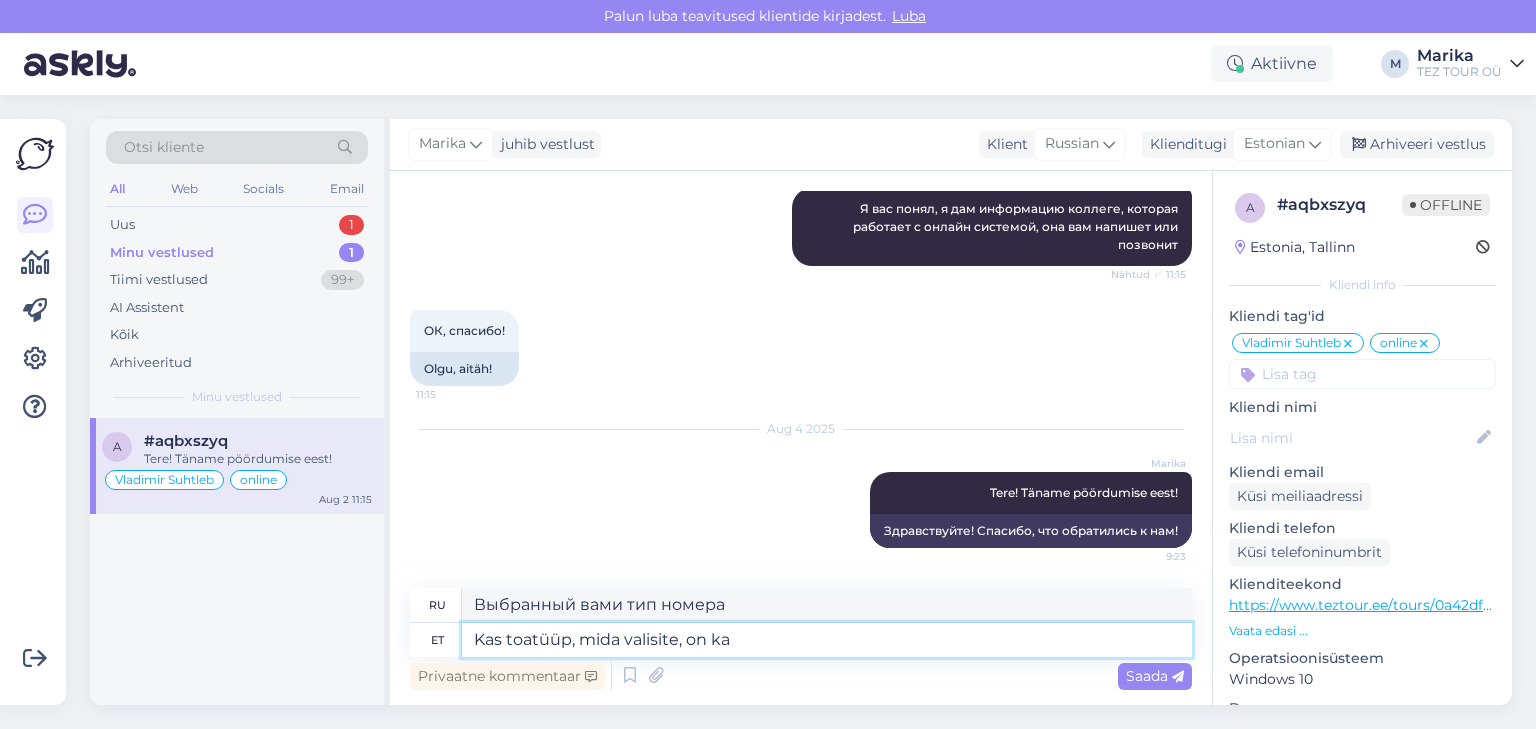 type on "Kas toatüüp, mida valisite, on ka" 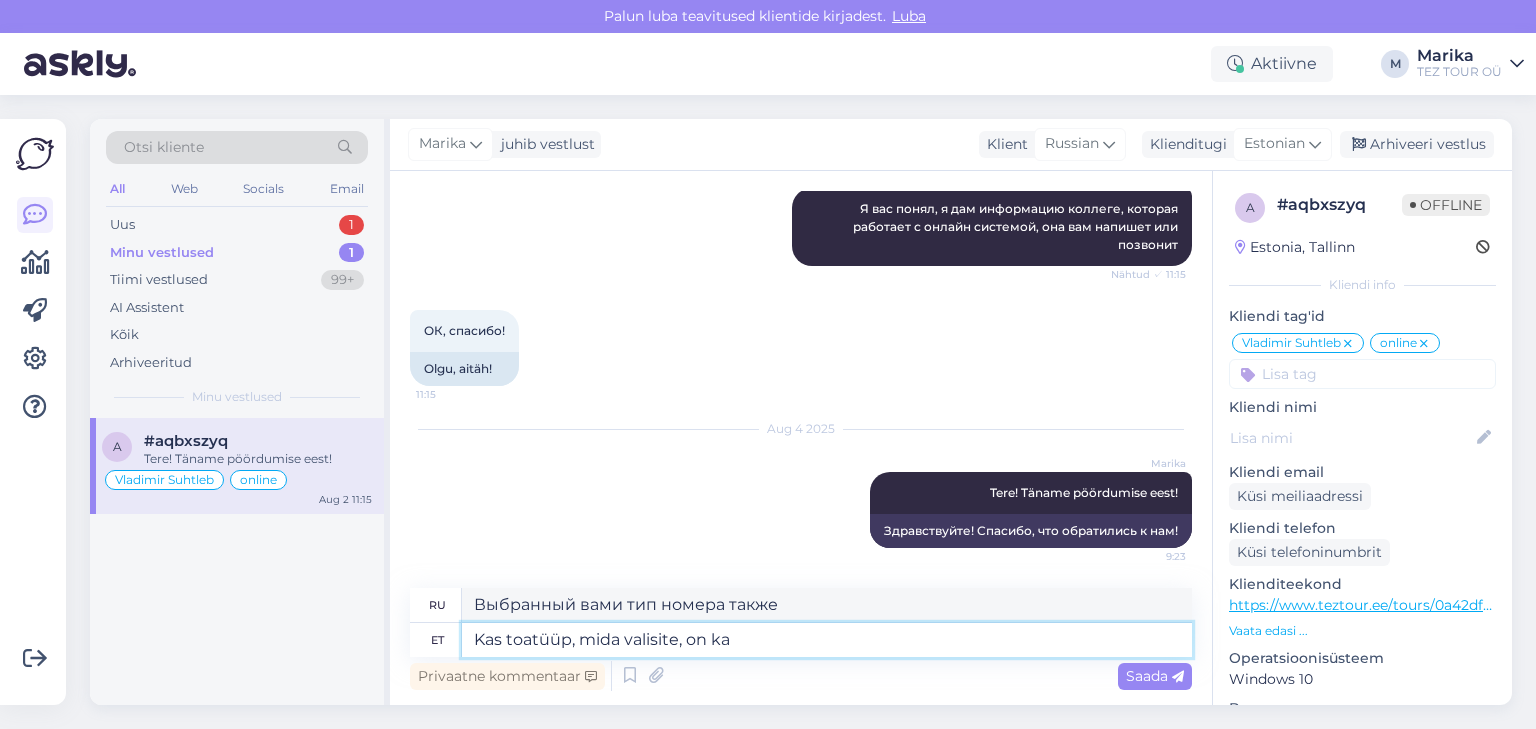 paste on "Deluxe Pool Room" 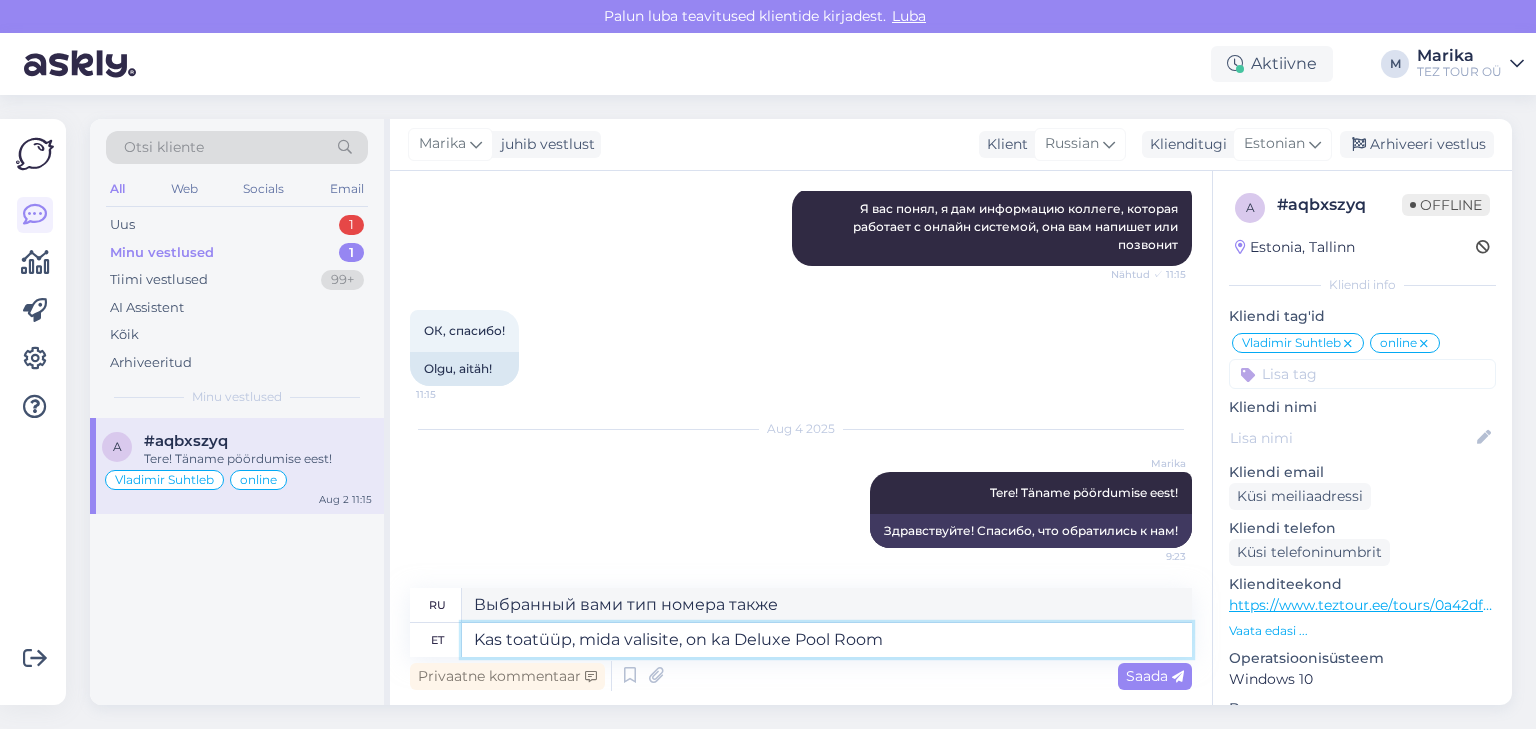 type on "Kas toatüüp, mida valisite, on ka Deluxe Pool Room," 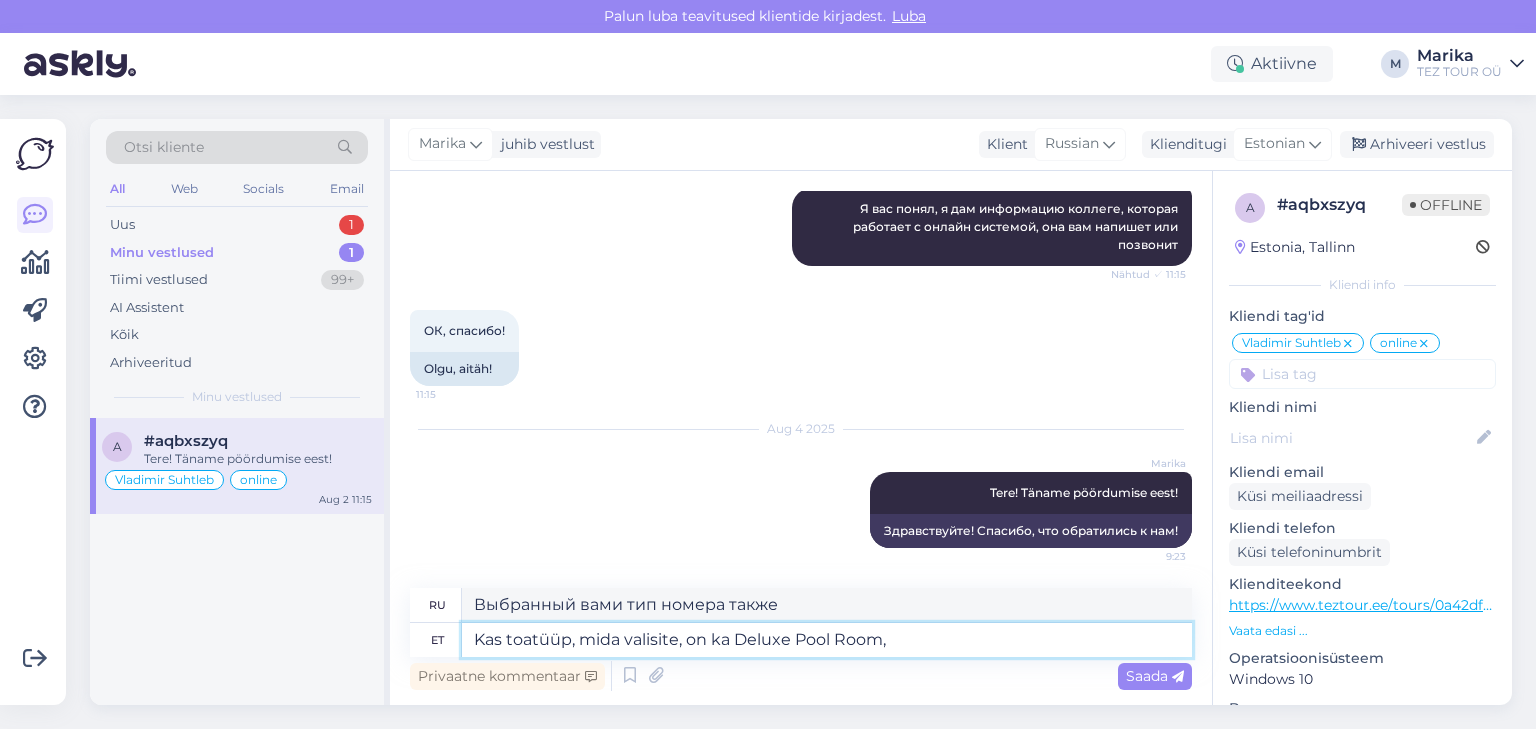 type on "Выбранный вами тип номера также является номером Deluxe Pool?" 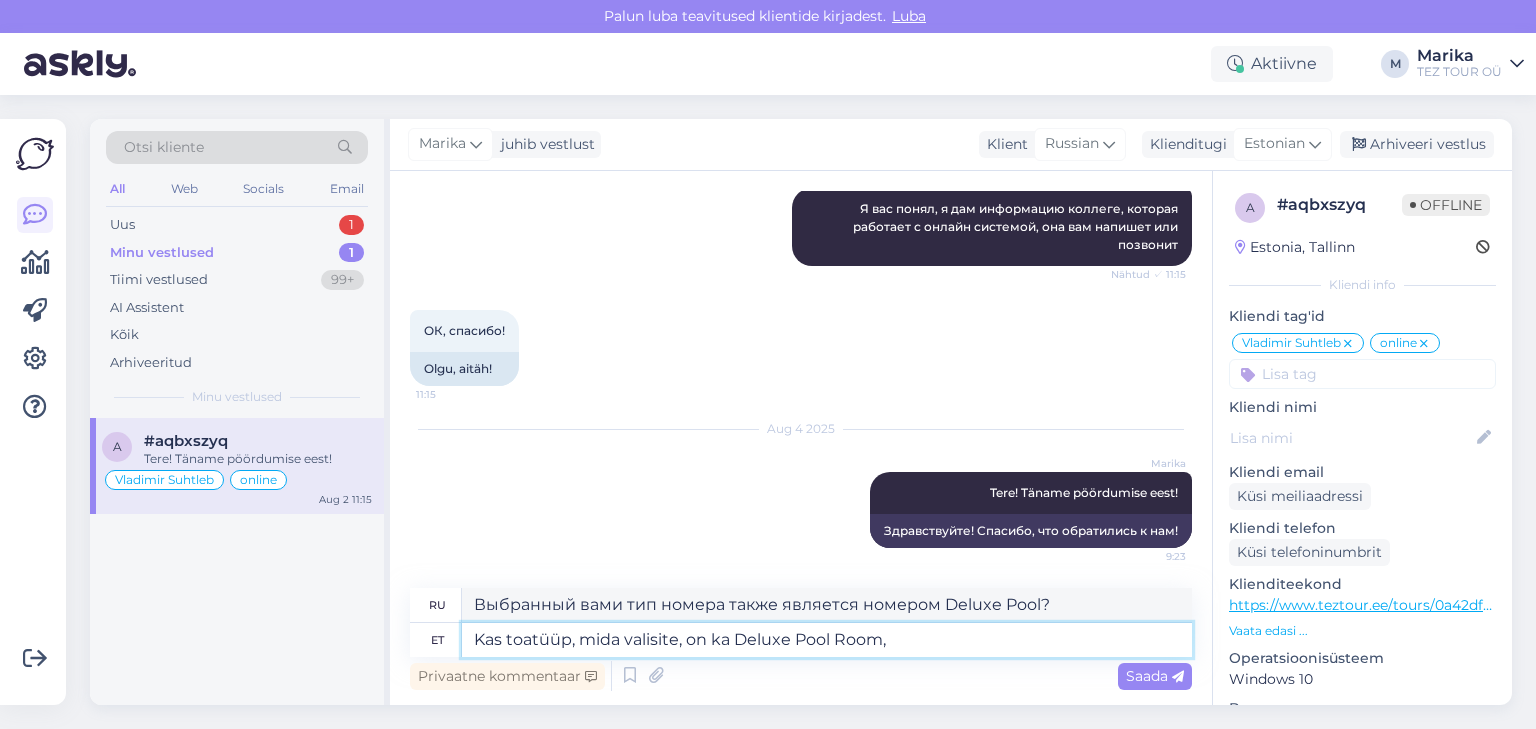 type on "Kas toatüüp, mida valisite, on ka Deluxe Pool Room, n" 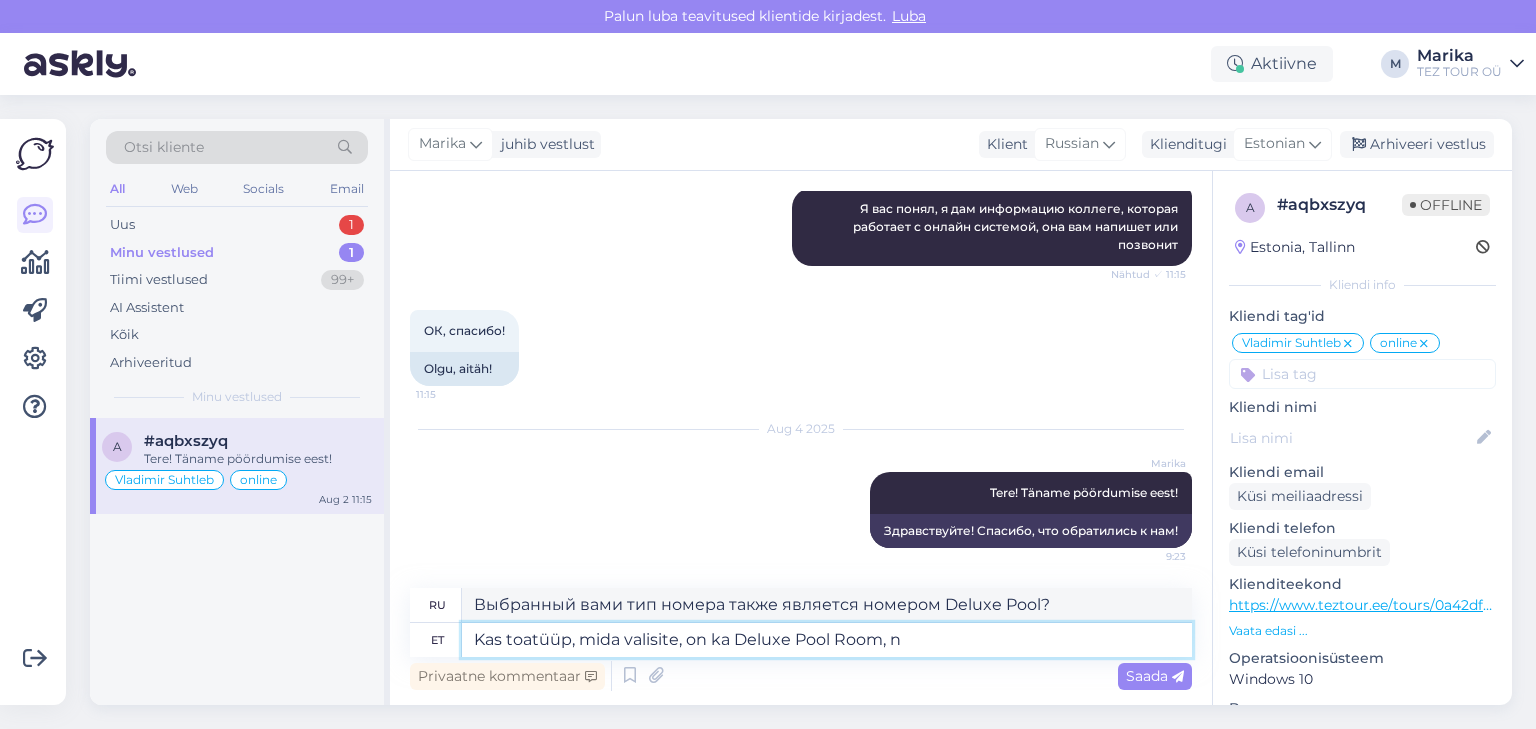 type on "Выбранный вами тип номера также является номером Deluxe Pool Room?" 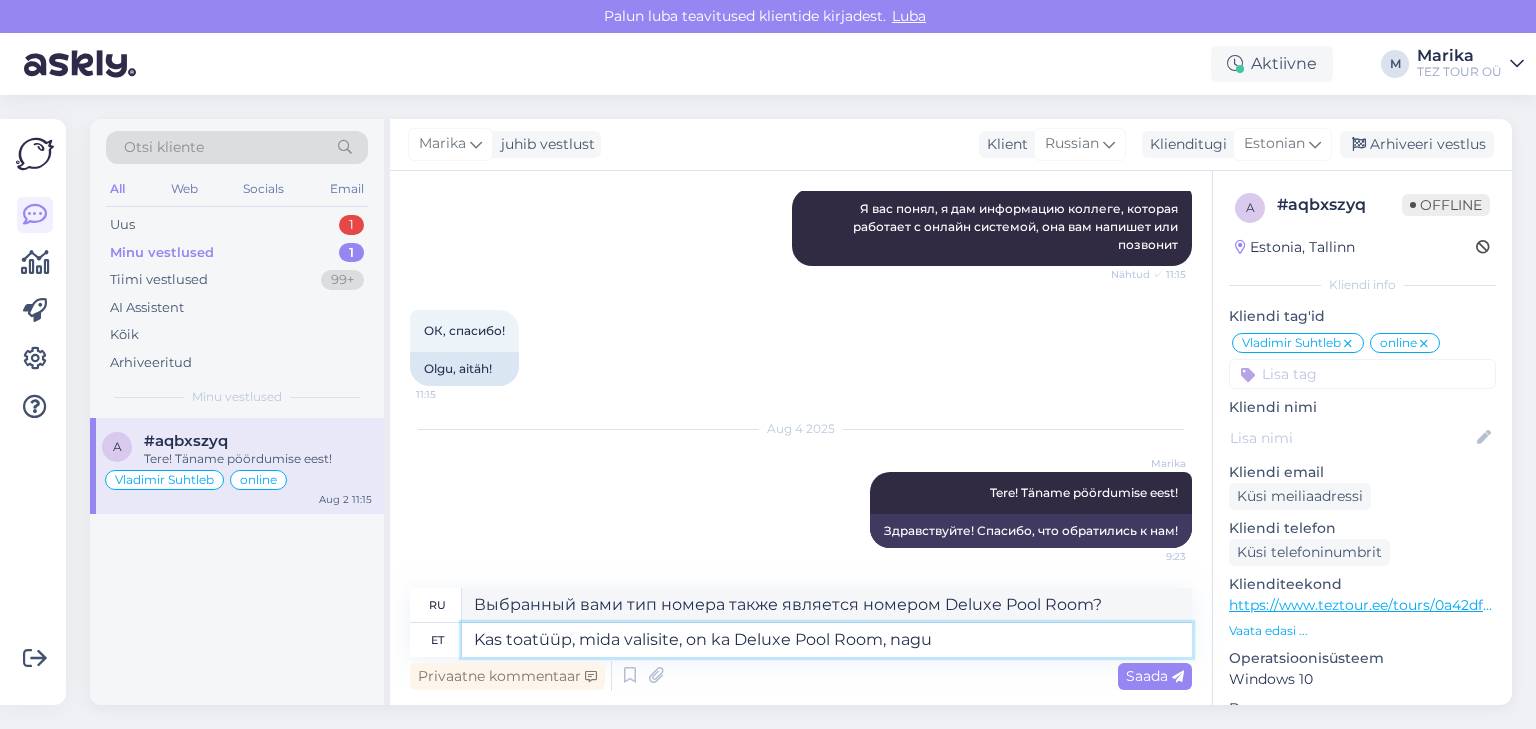type on "Kas toatüüp, mida valisite, on ka Deluxe Pool Room, nagu" 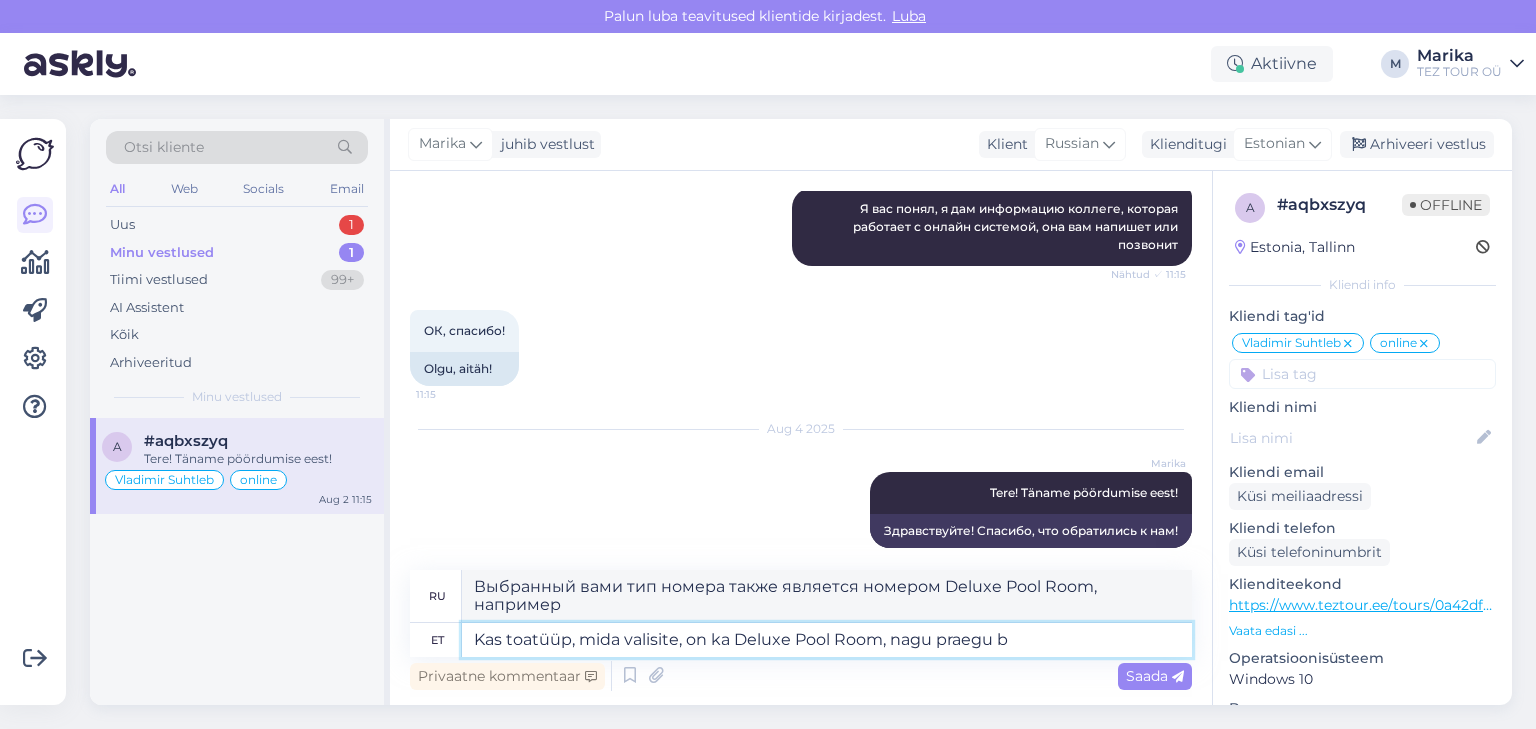 type on "Kas toatüüp, mida valisite, on ka Deluxe Pool Room, nagu praegu br" 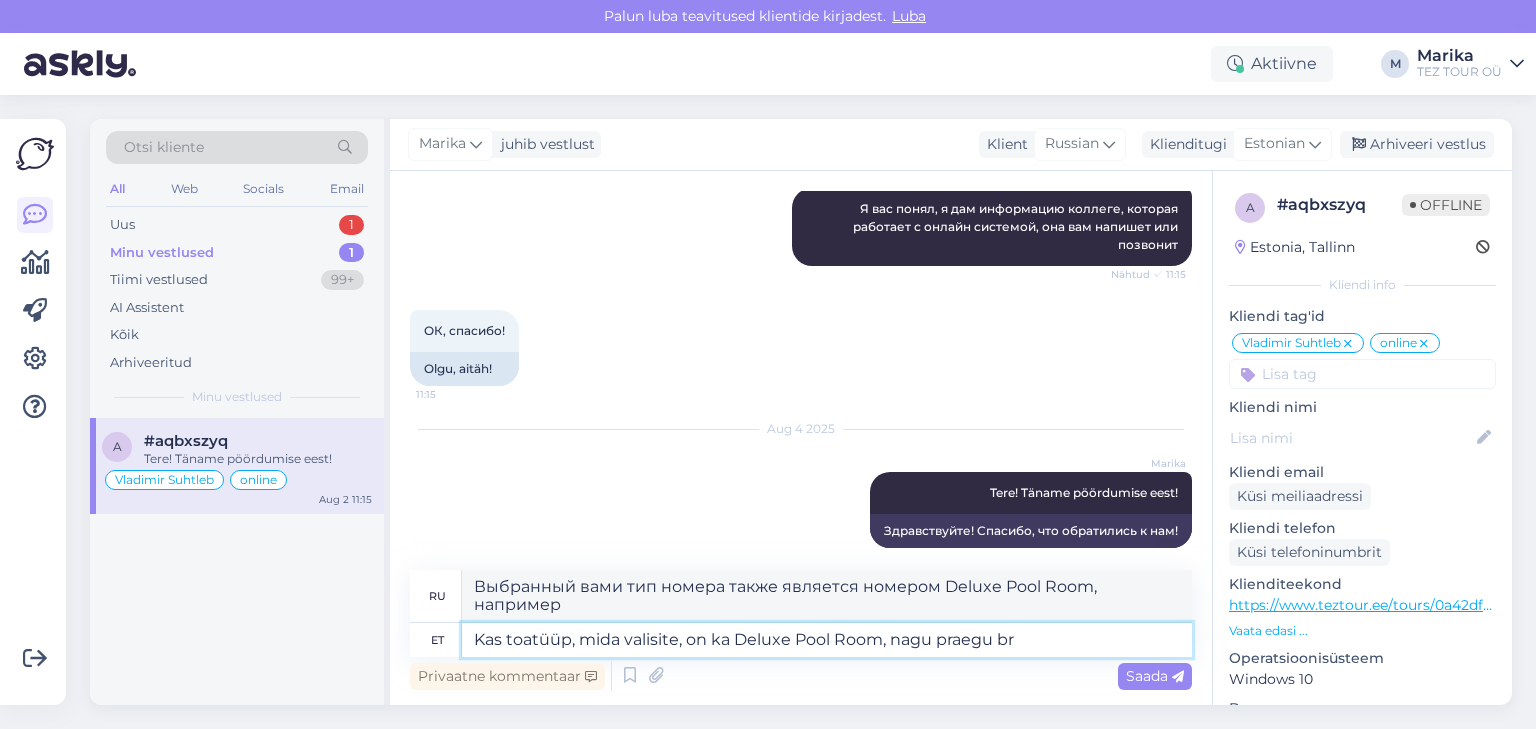 type on "Выбранный вами тип номера также является номером Deluxe Pool Room, как сейчас?" 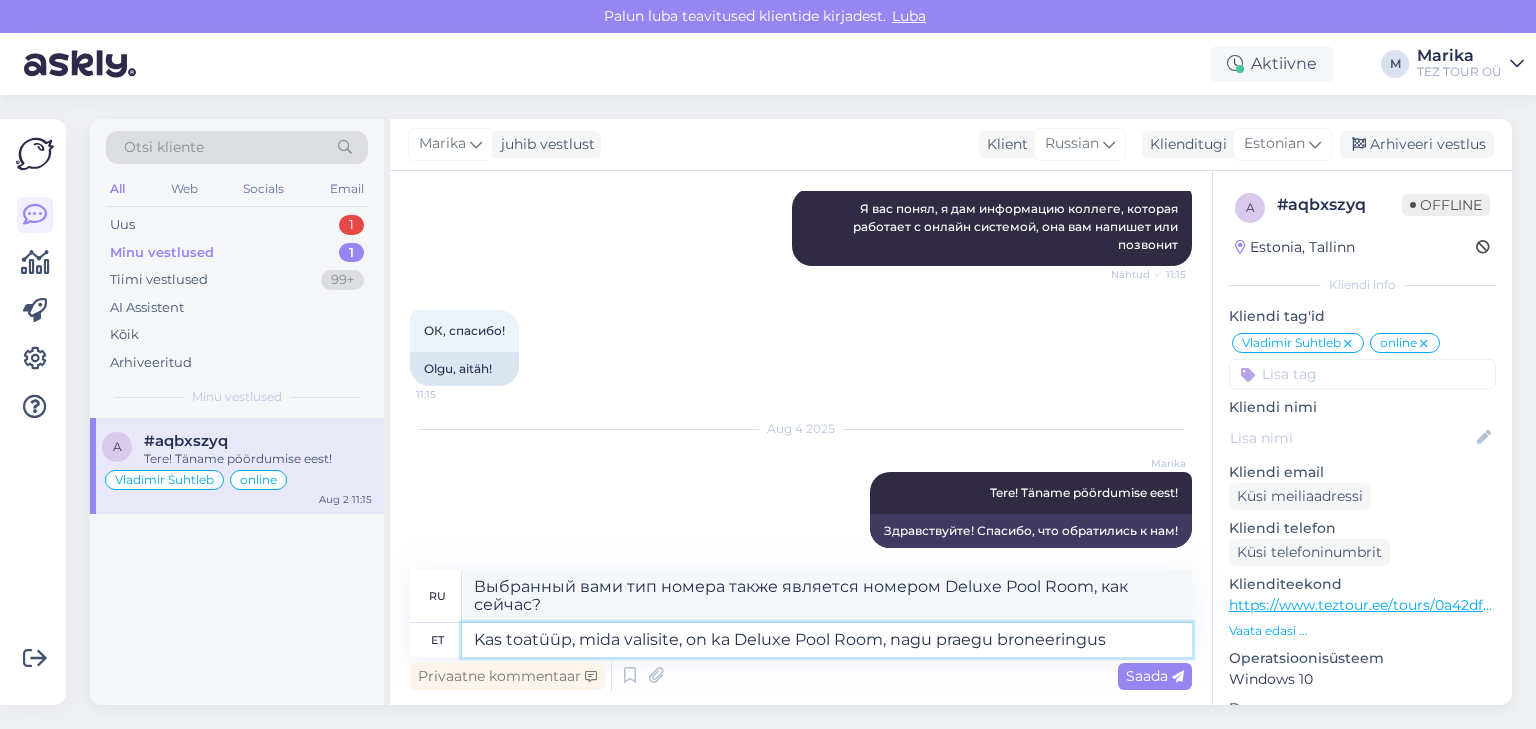type on "Kas toatüüp, mida valisite, on ka Deluxe Pool Room, nagu praegu broneeringus?" 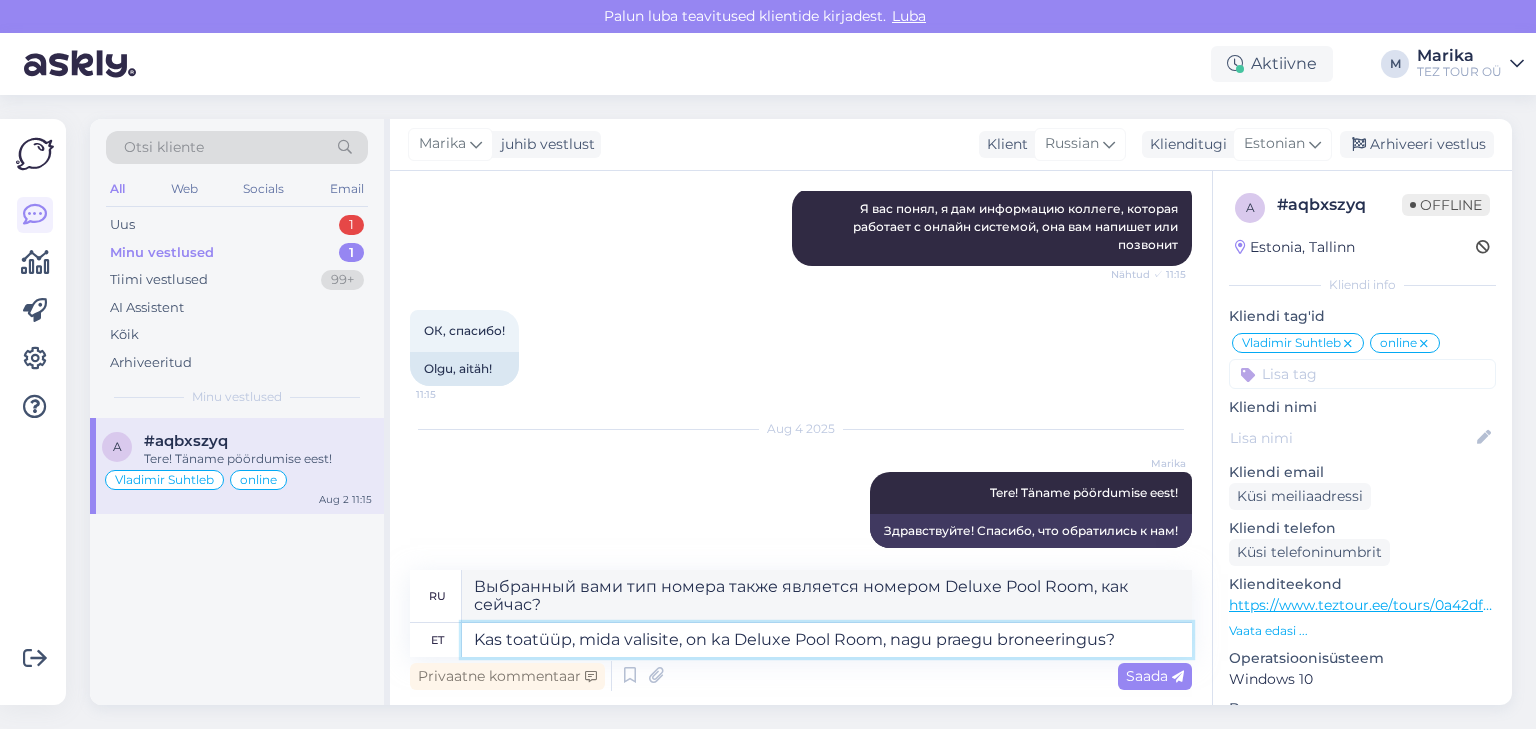 type on "Выбранный вами тип номера также является номером Deluxe Pool Room, как и в настоящее время забронированный?" 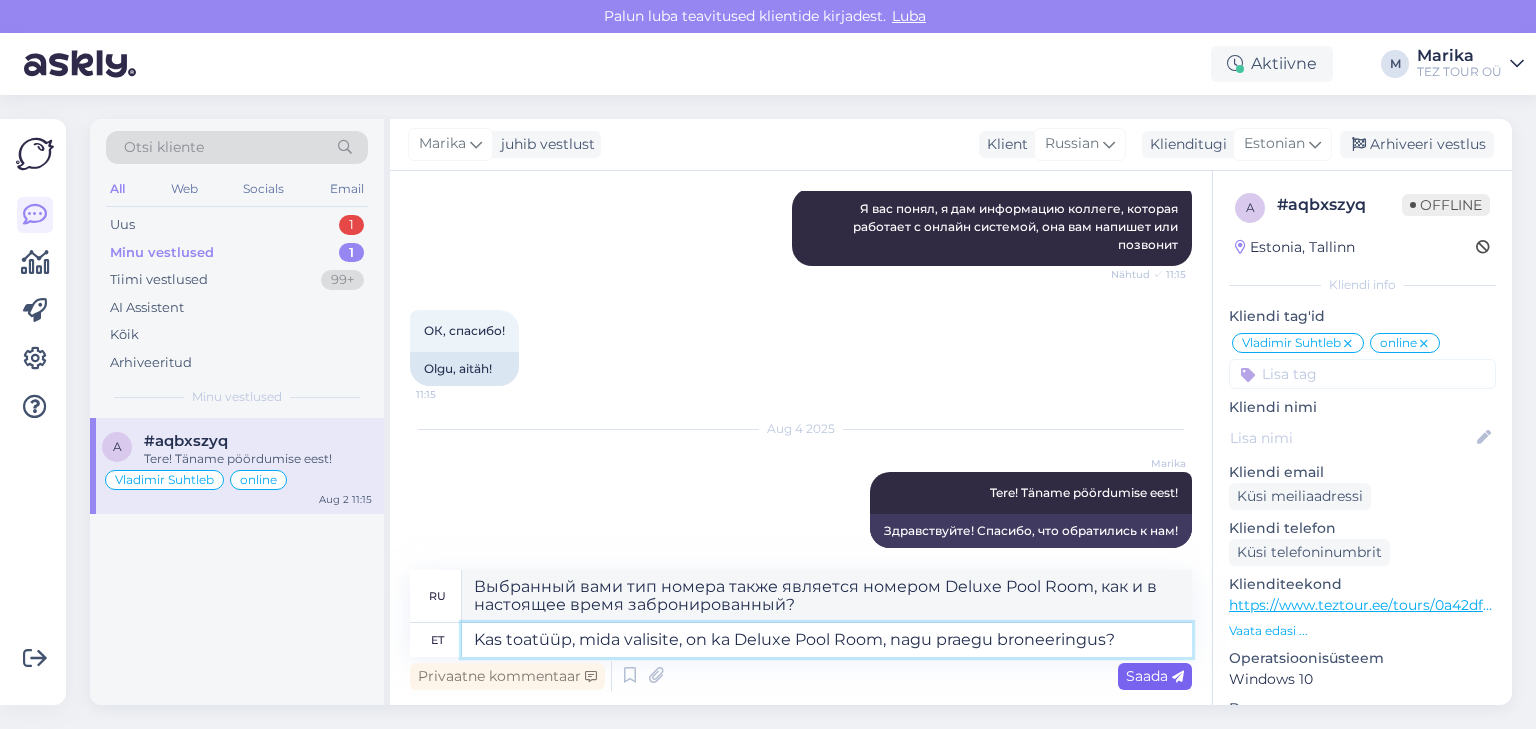 type on "Kas toatüüp, mida valisite, on ka Deluxe Pool Room, nagu praegu broneeringus?" 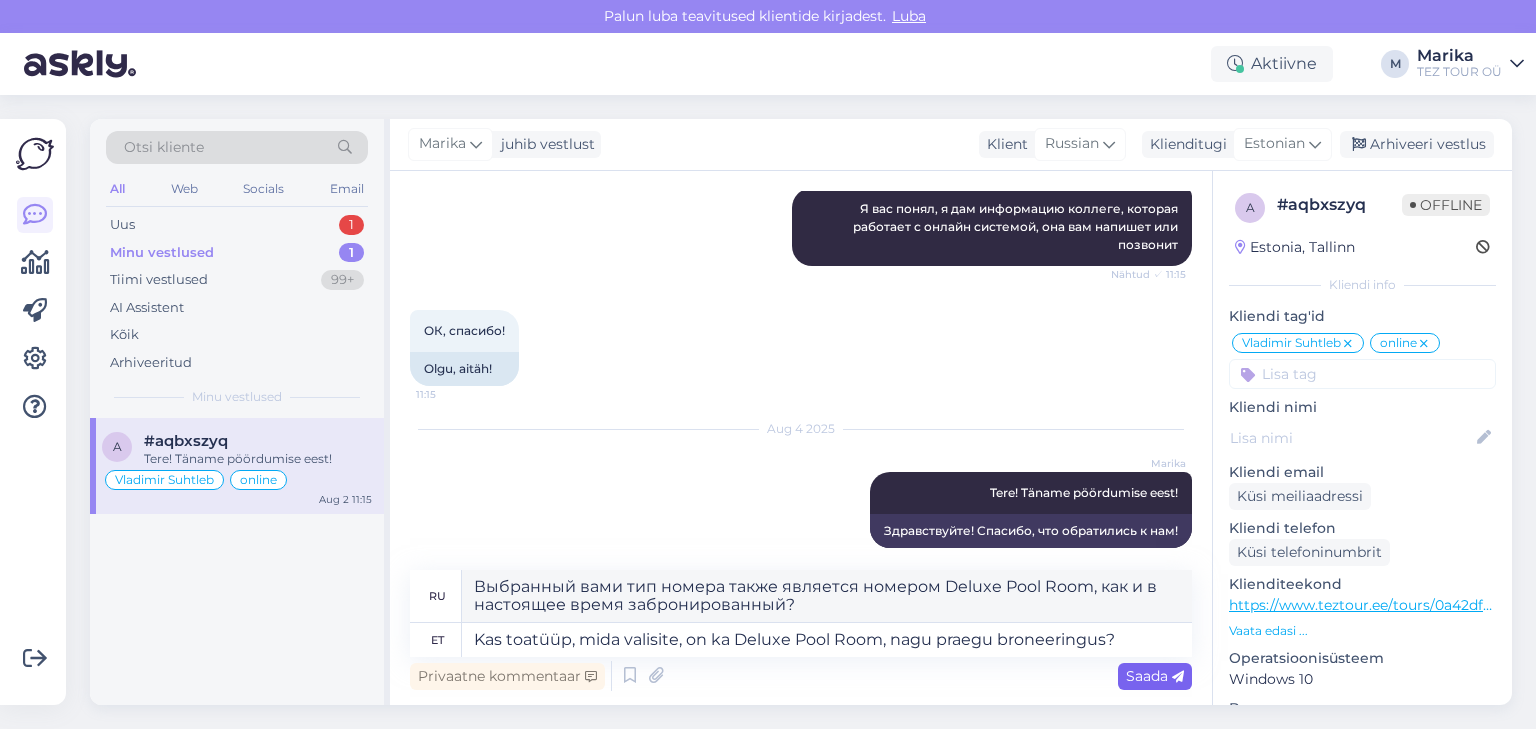 click on "Saada" at bounding box center [1155, 676] 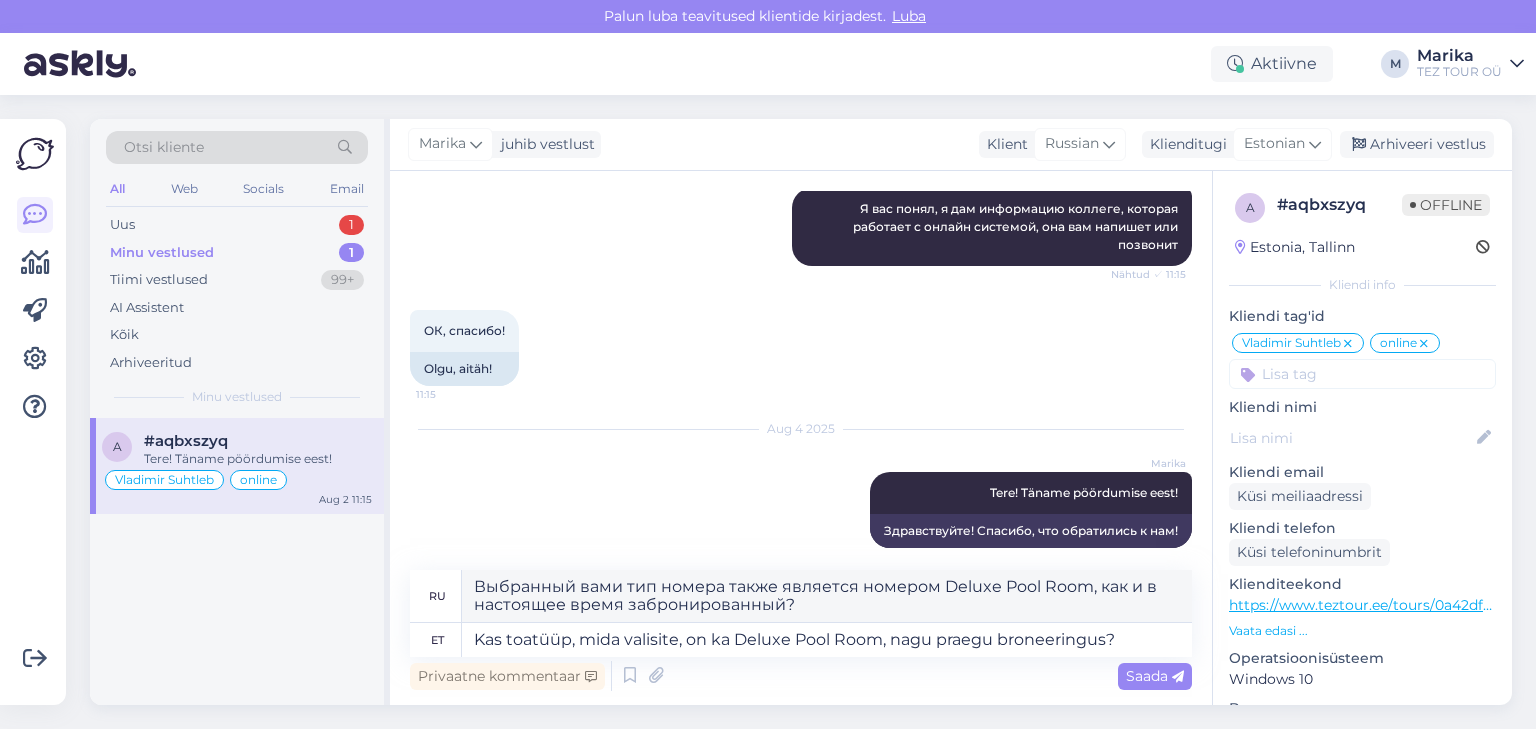 type 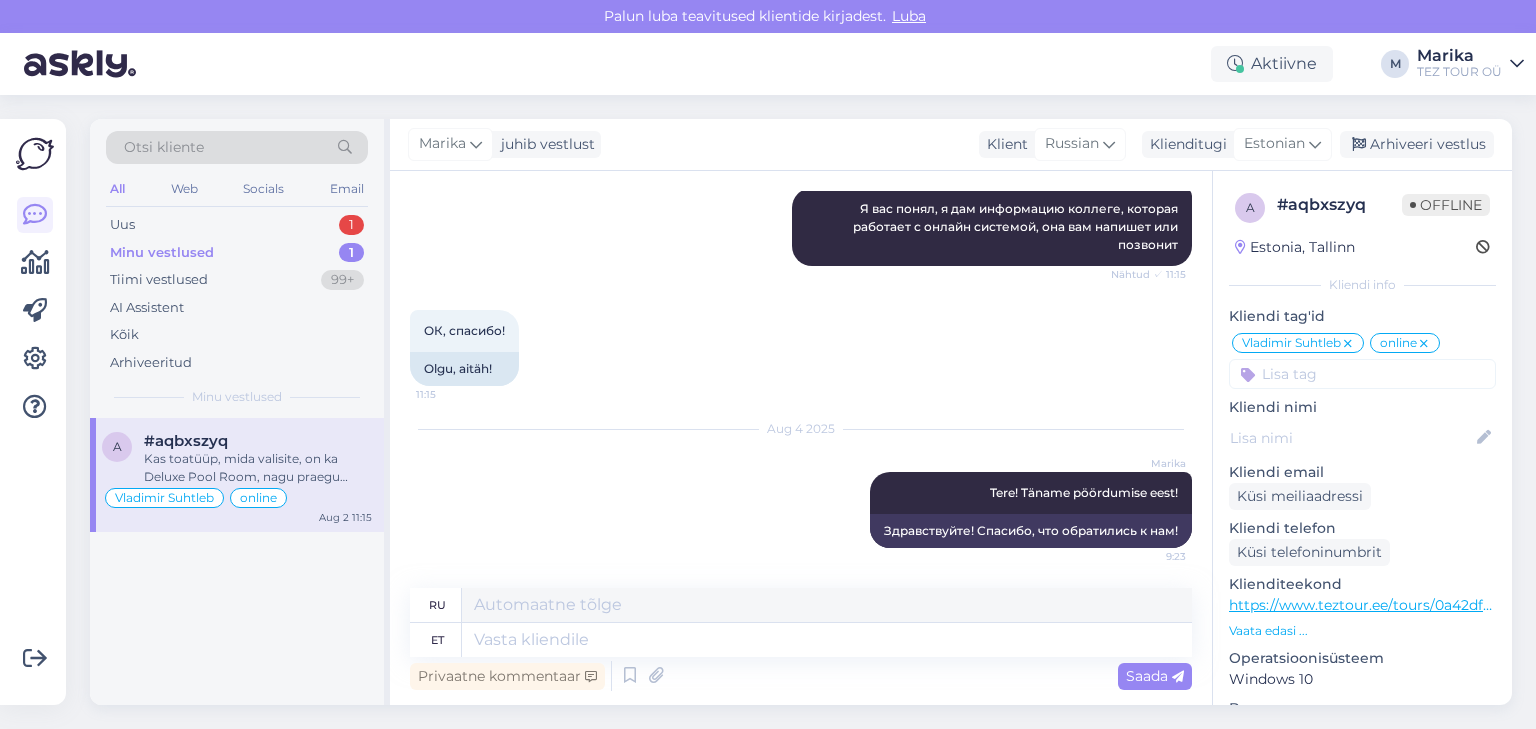 scroll, scrollTop: 1616, scrollLeft: 0, axis: vertical 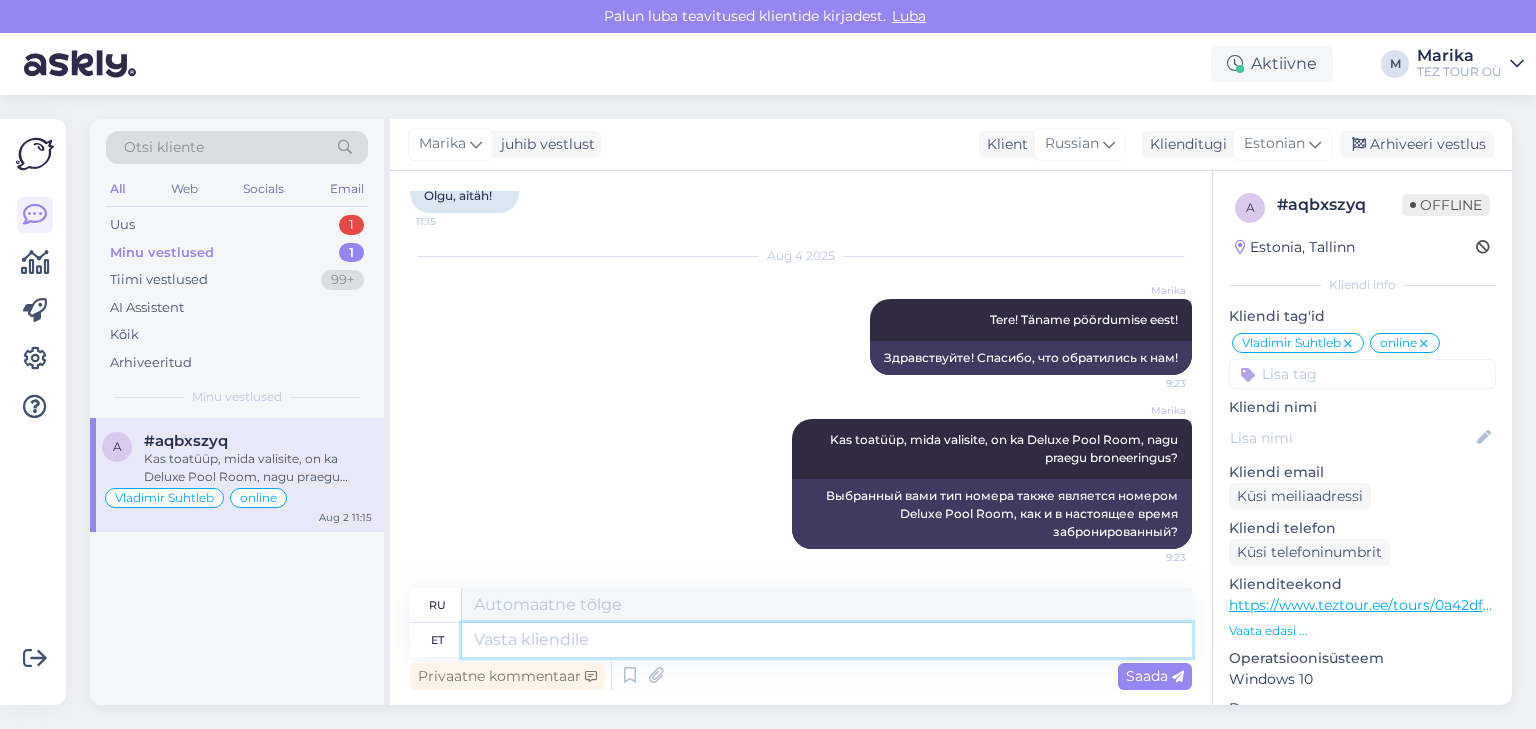 click at bounding box center (827, 640) 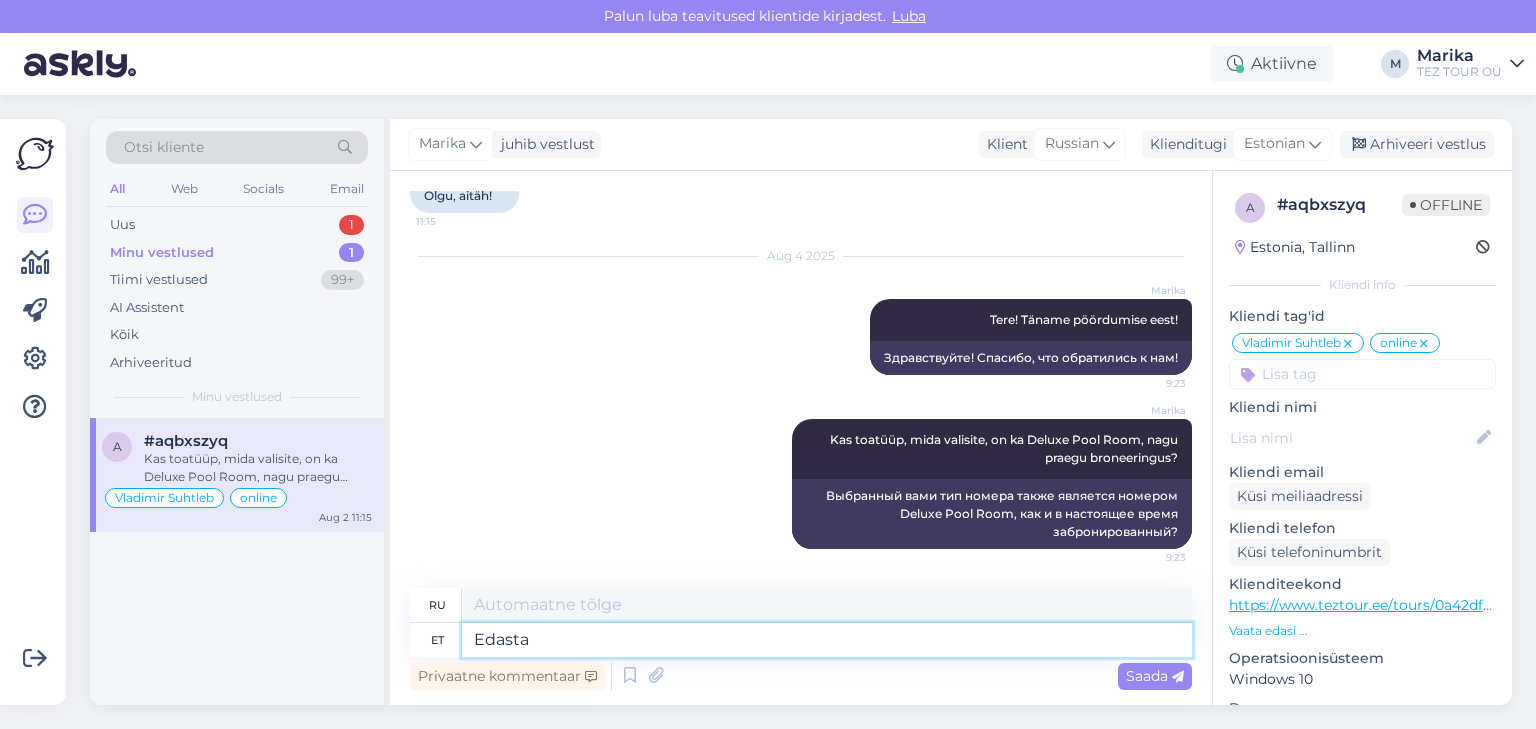type on "Edastan" 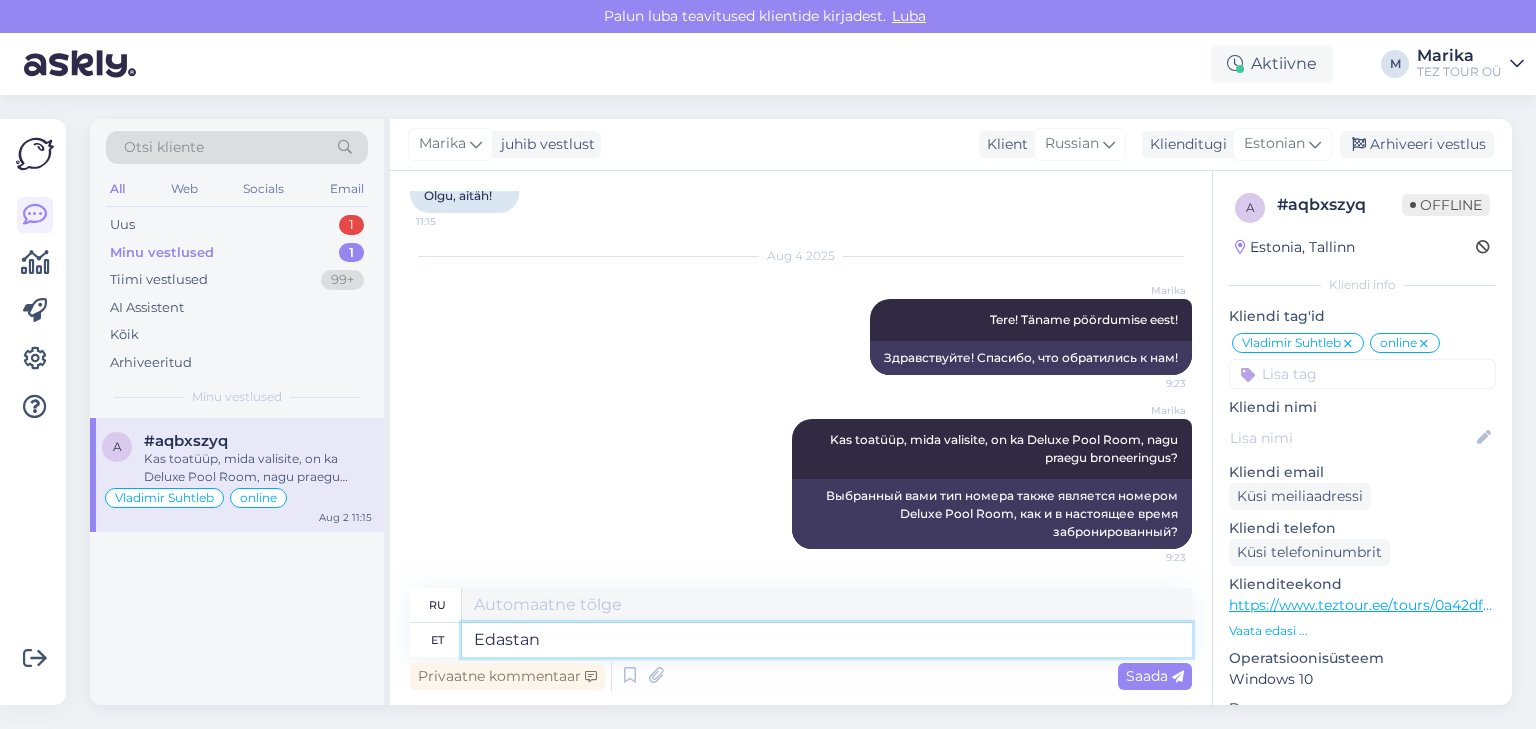 type on "Я перешлю" 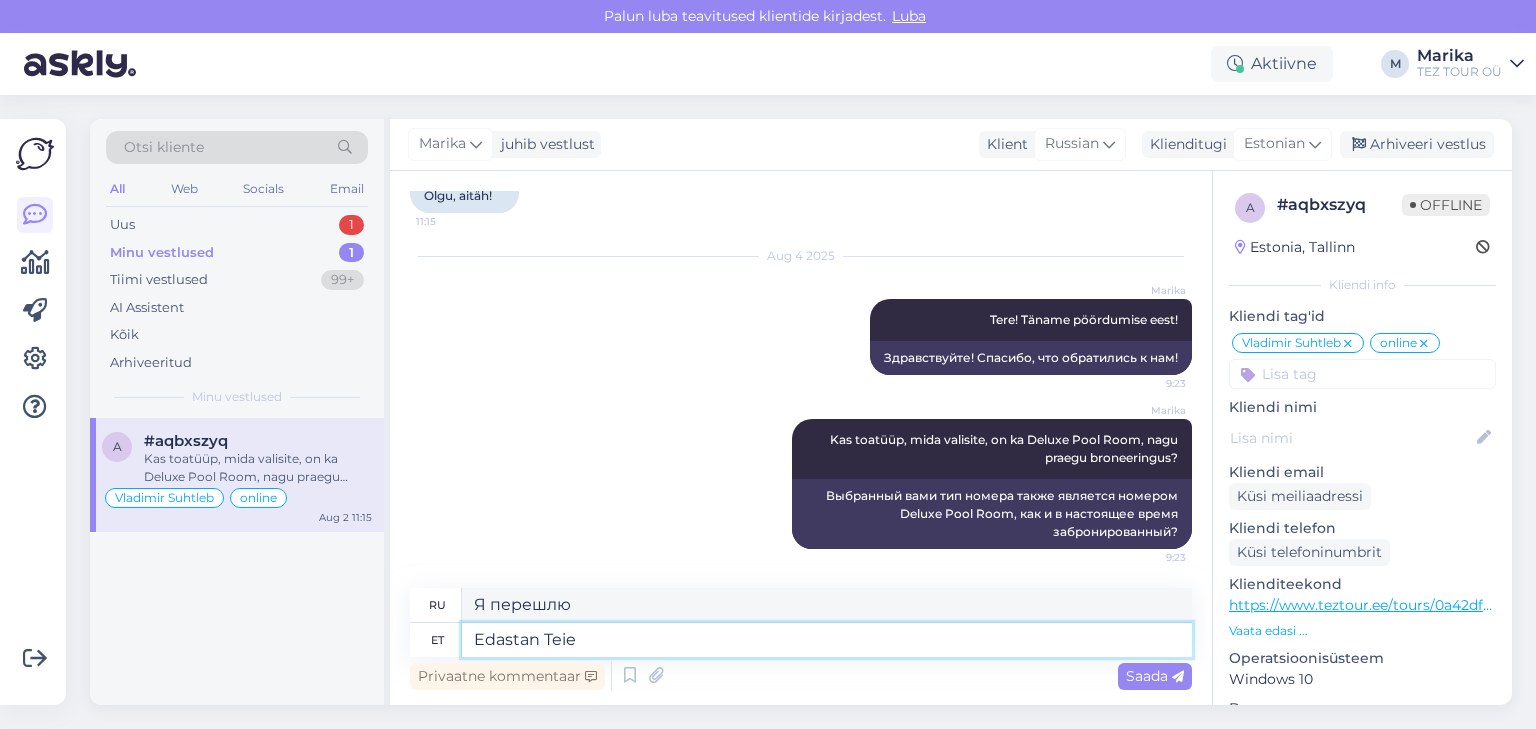 type on "Edastan Teie p" 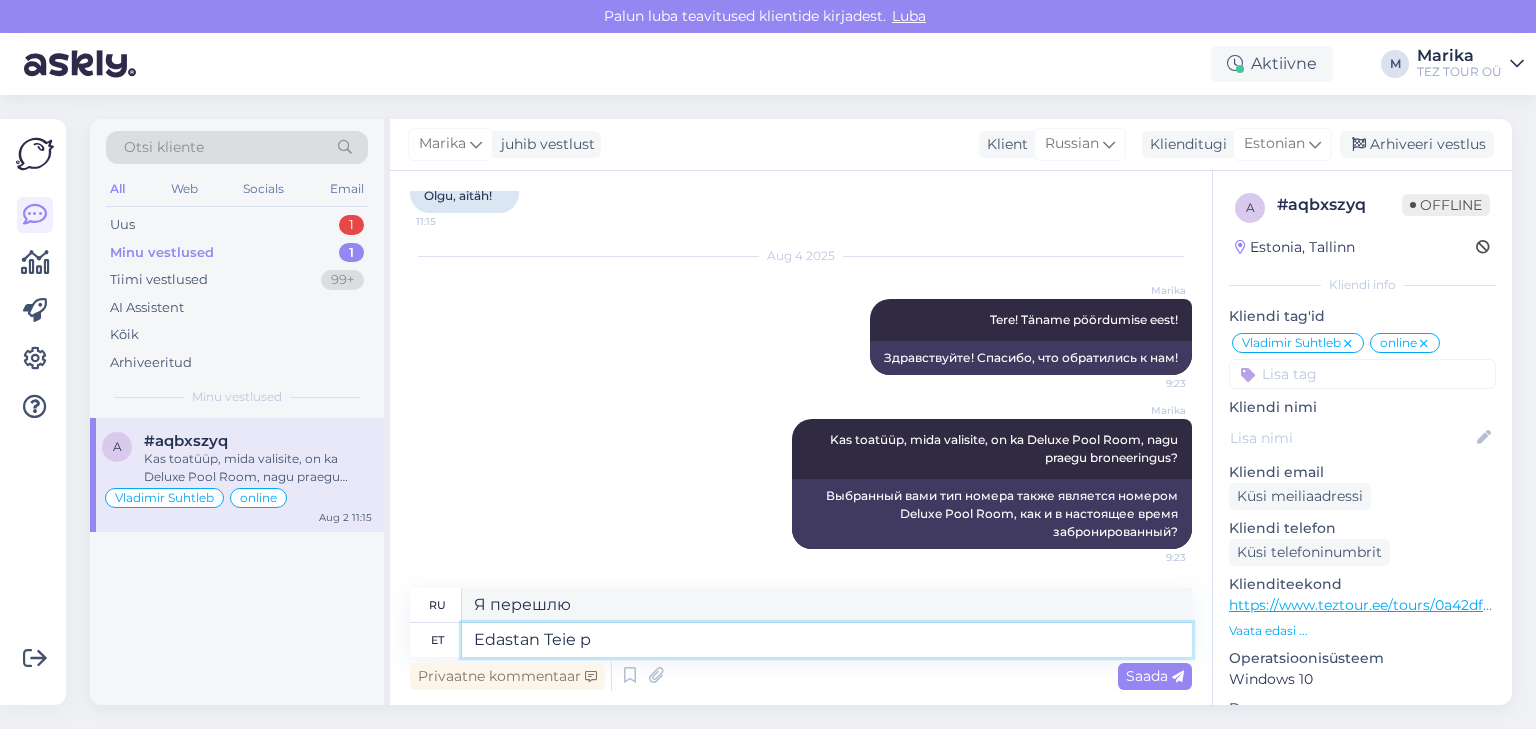 type on "Я перешлю ваш" 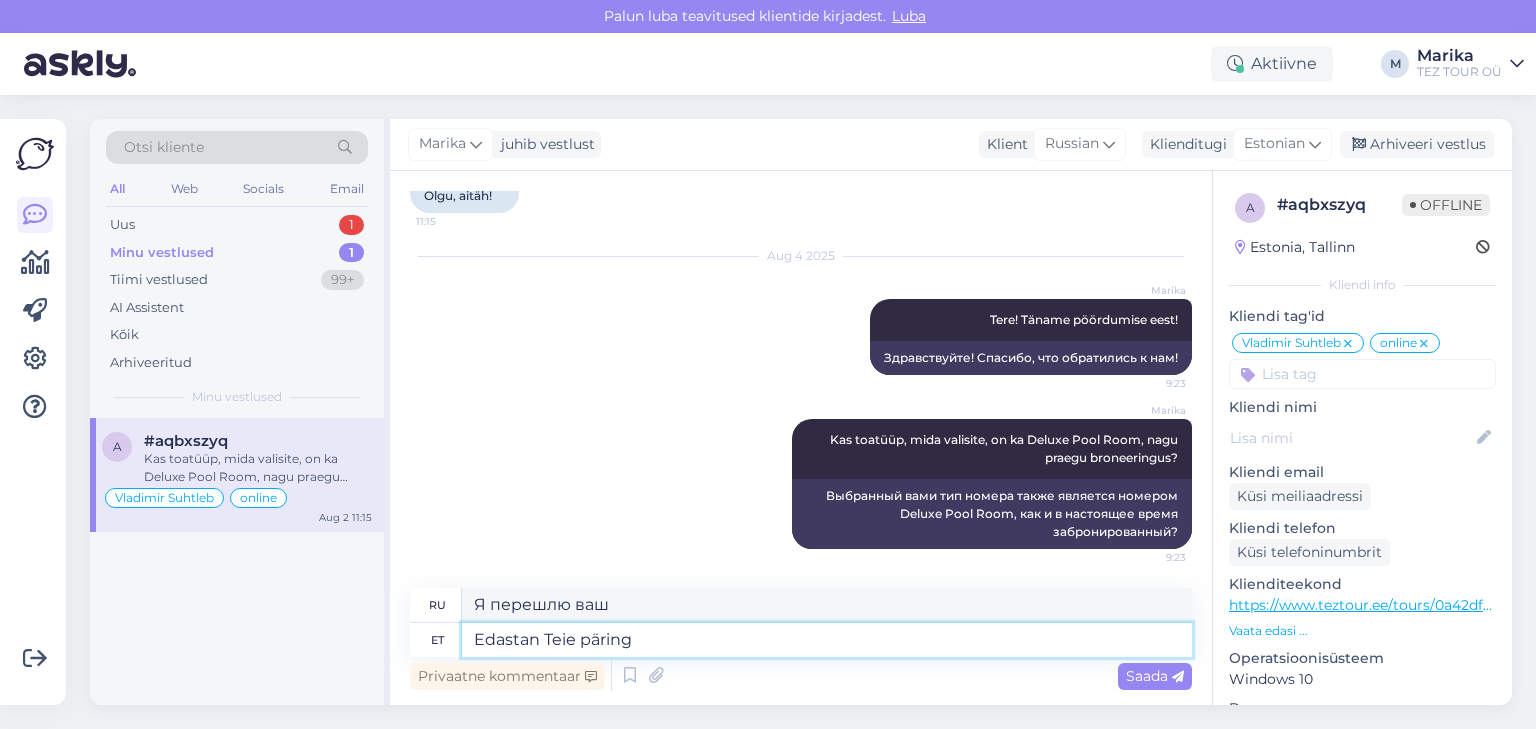 type on "Edastan Teie päringu" 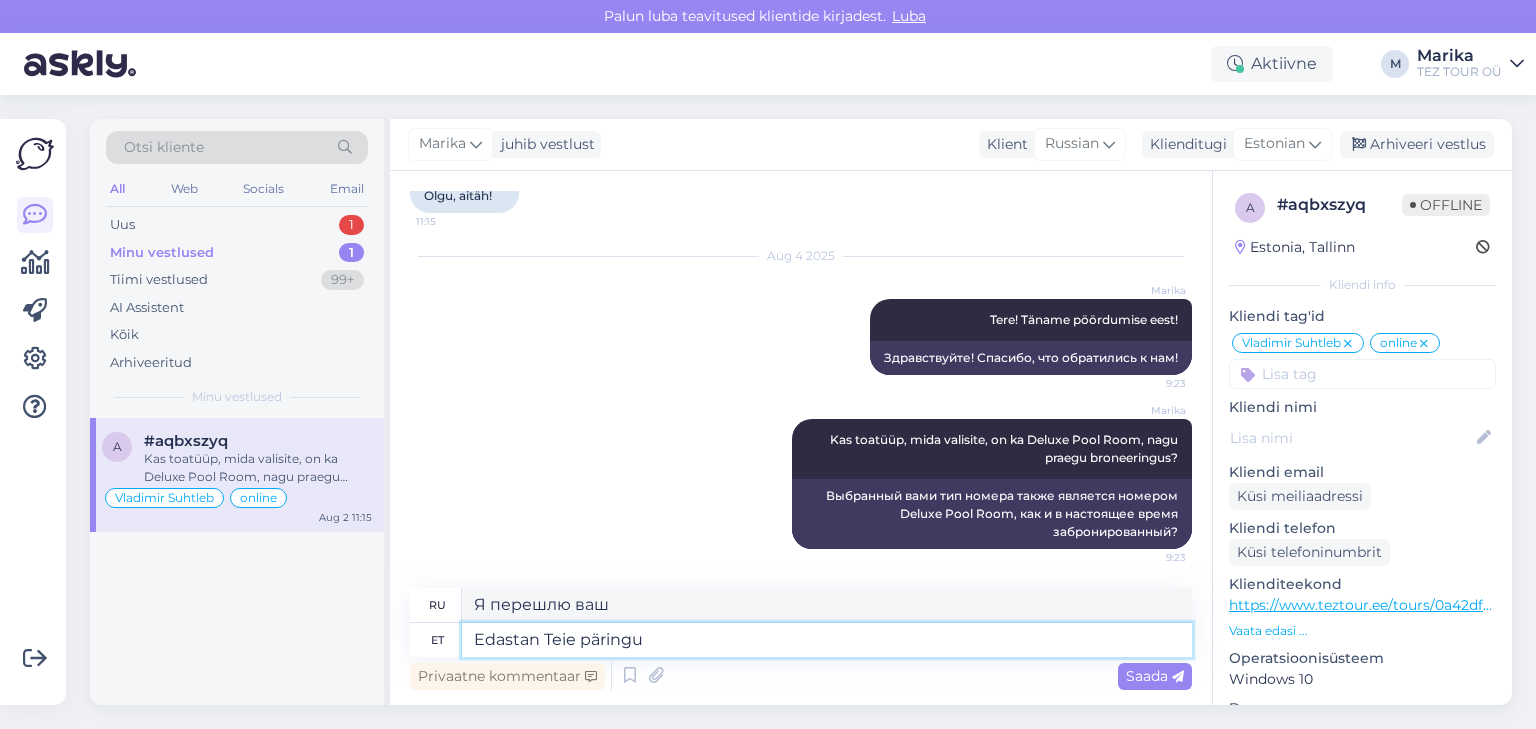 type on "Я перешлю Ваш запрос." 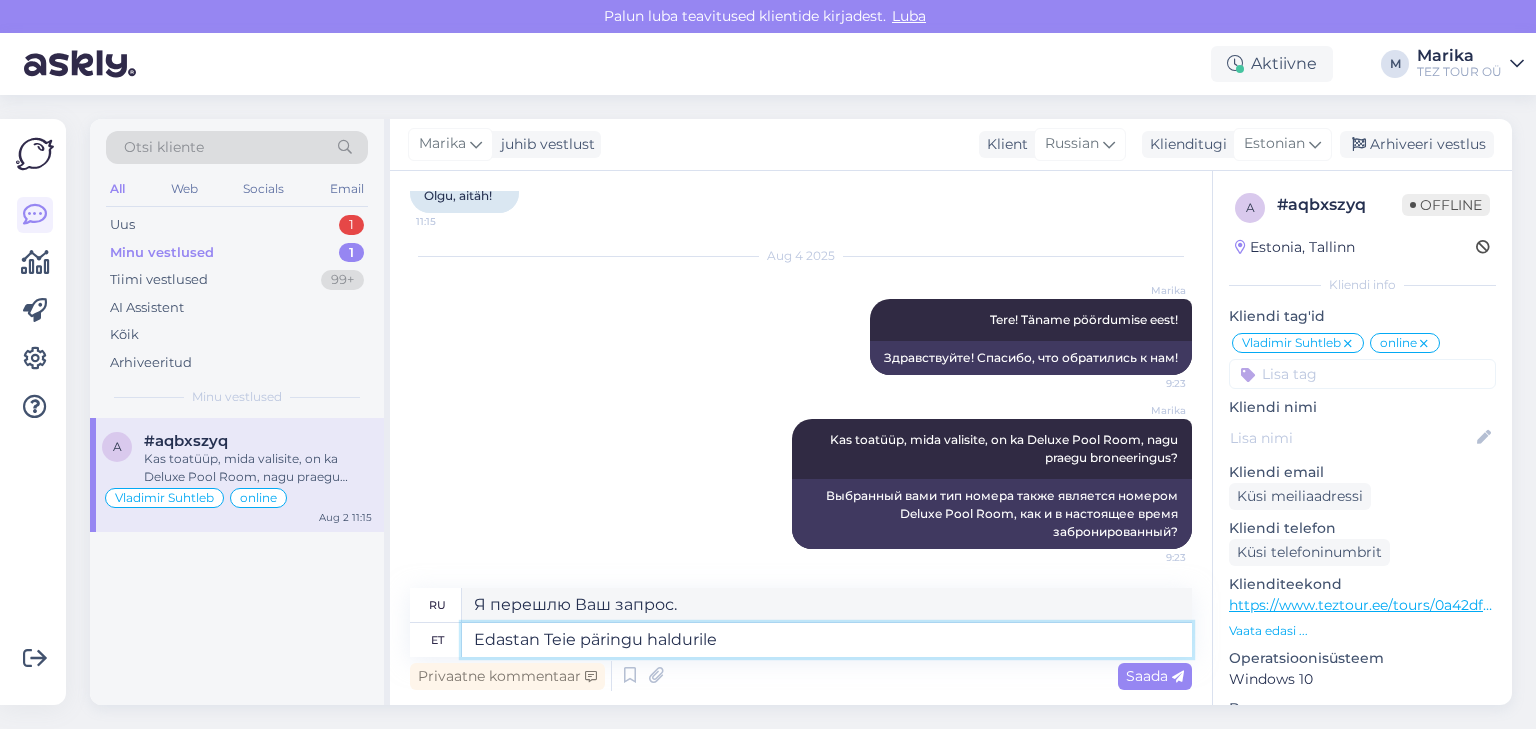 type on "Edastan Teie päringu haldurile" 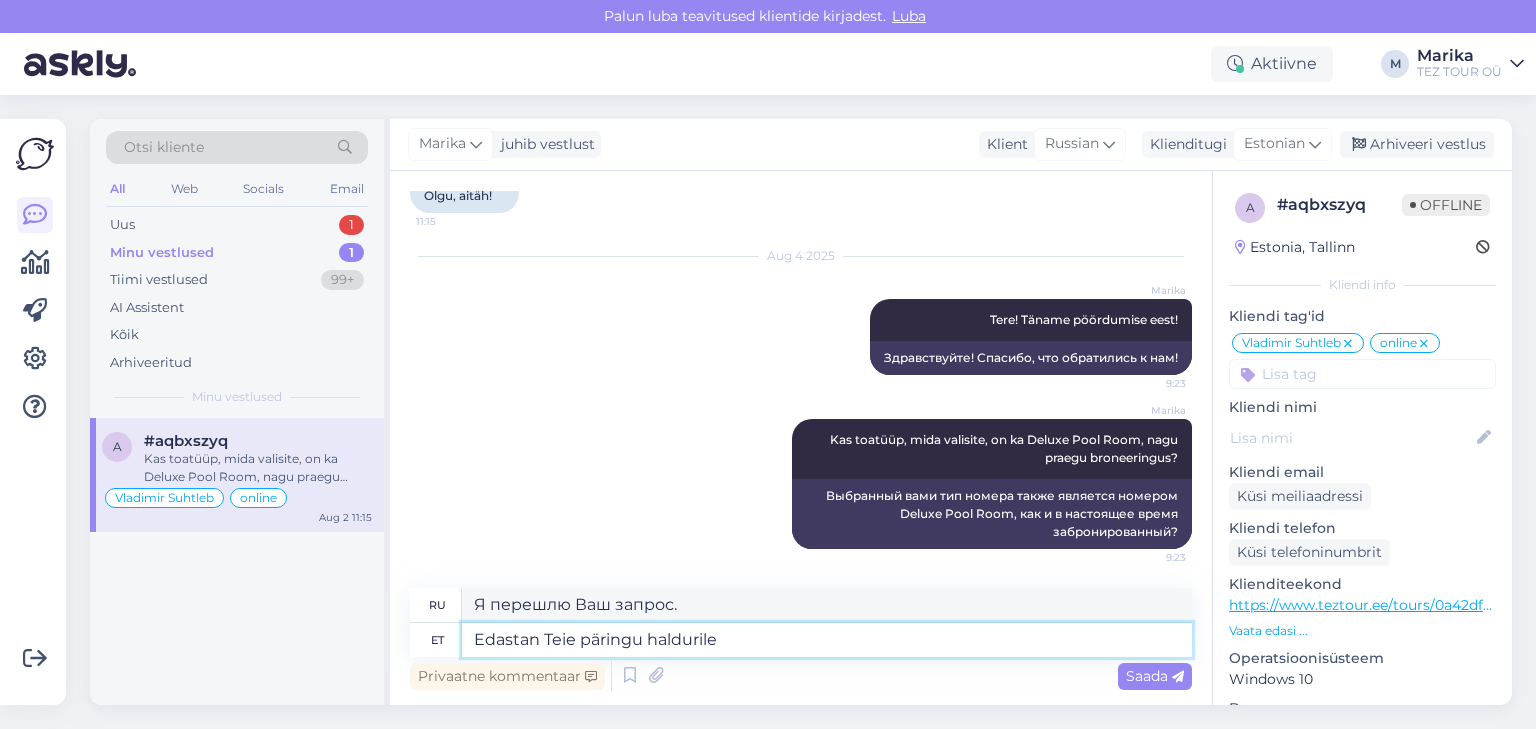 type on "Я передам Ваш запрос администратору." 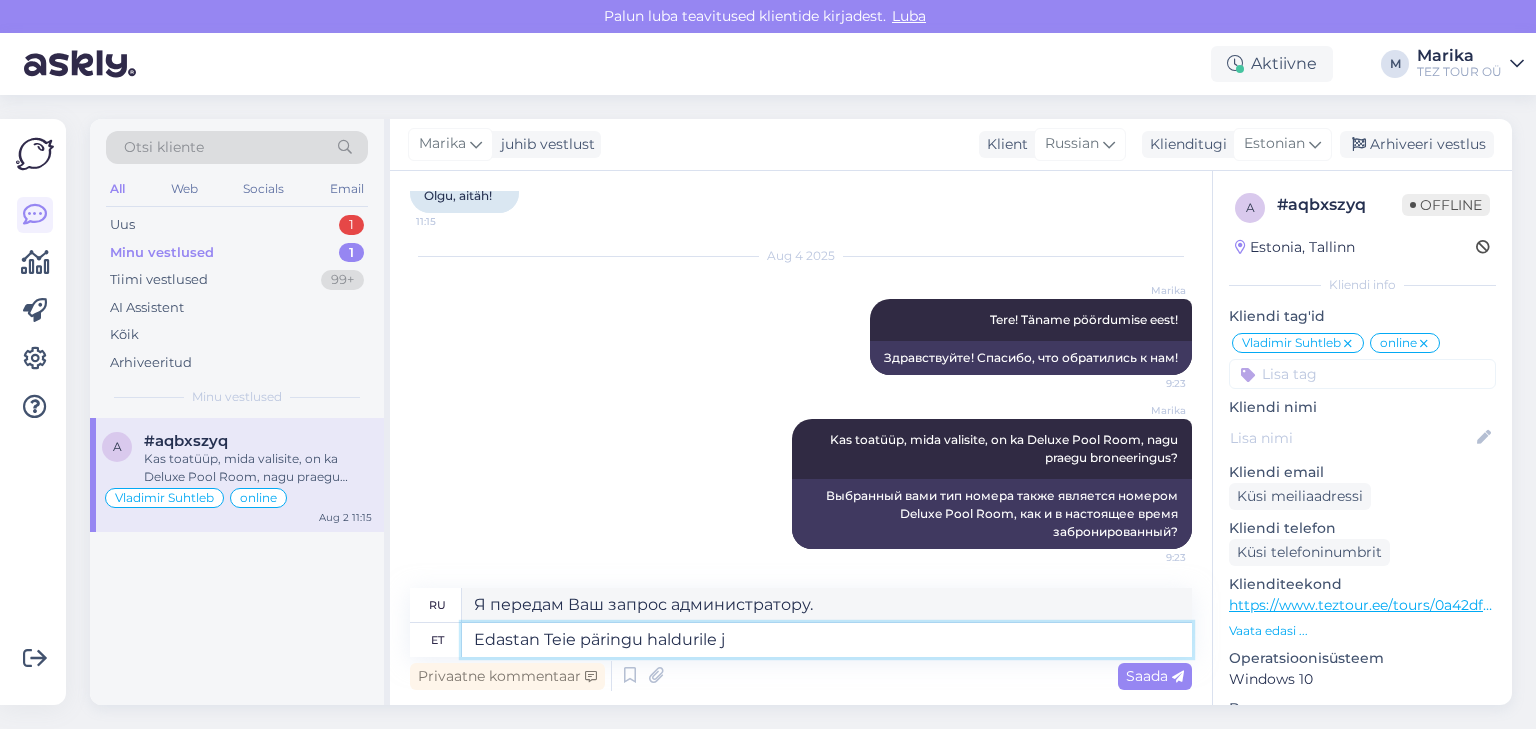 type on "Edastan Teie päringu haldurile ja" 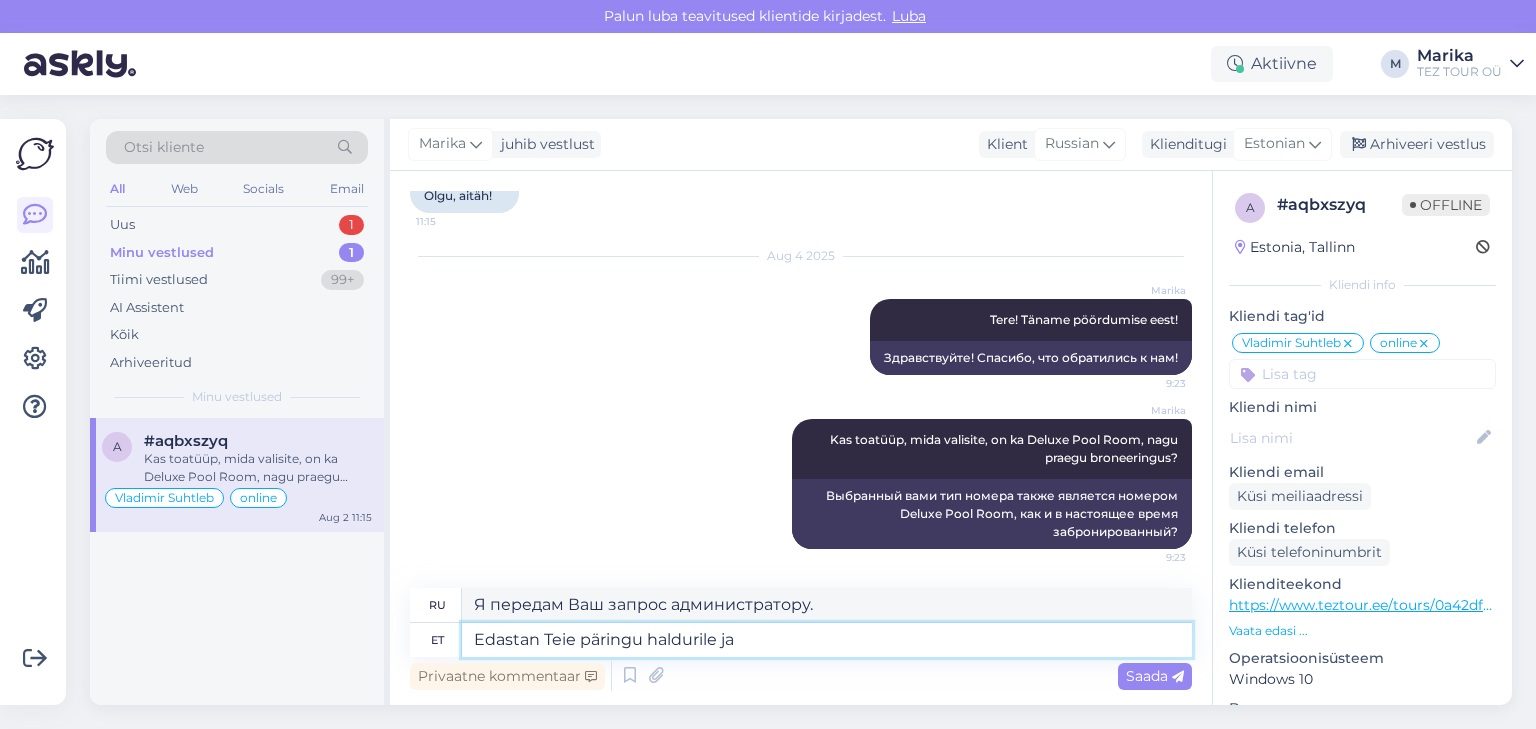 type on "Я передам Ваш запрос администратору и" 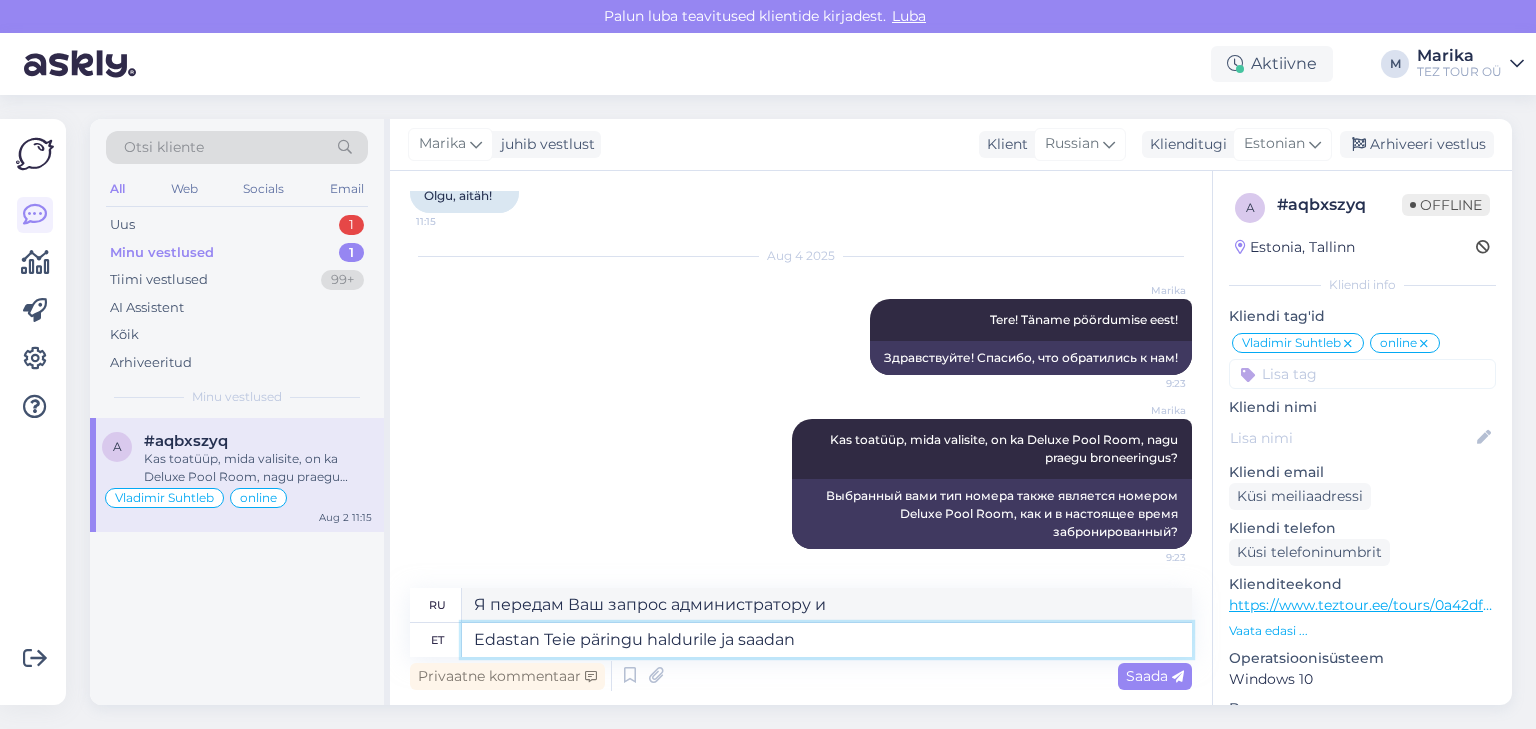type on "Edastan Teie päringu haldurile ja saadan" 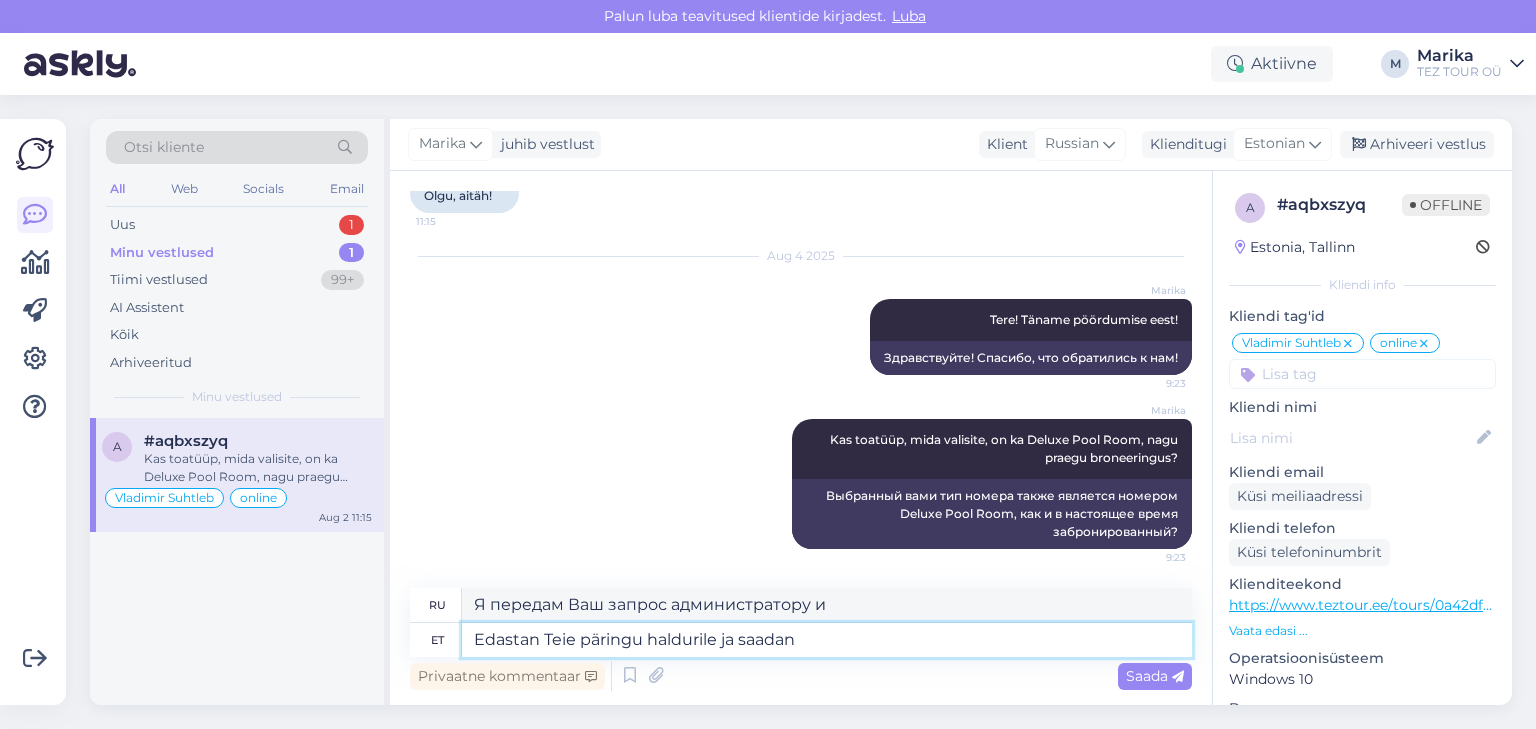 type on "Я передам ваш запрос администратору и отправлю" 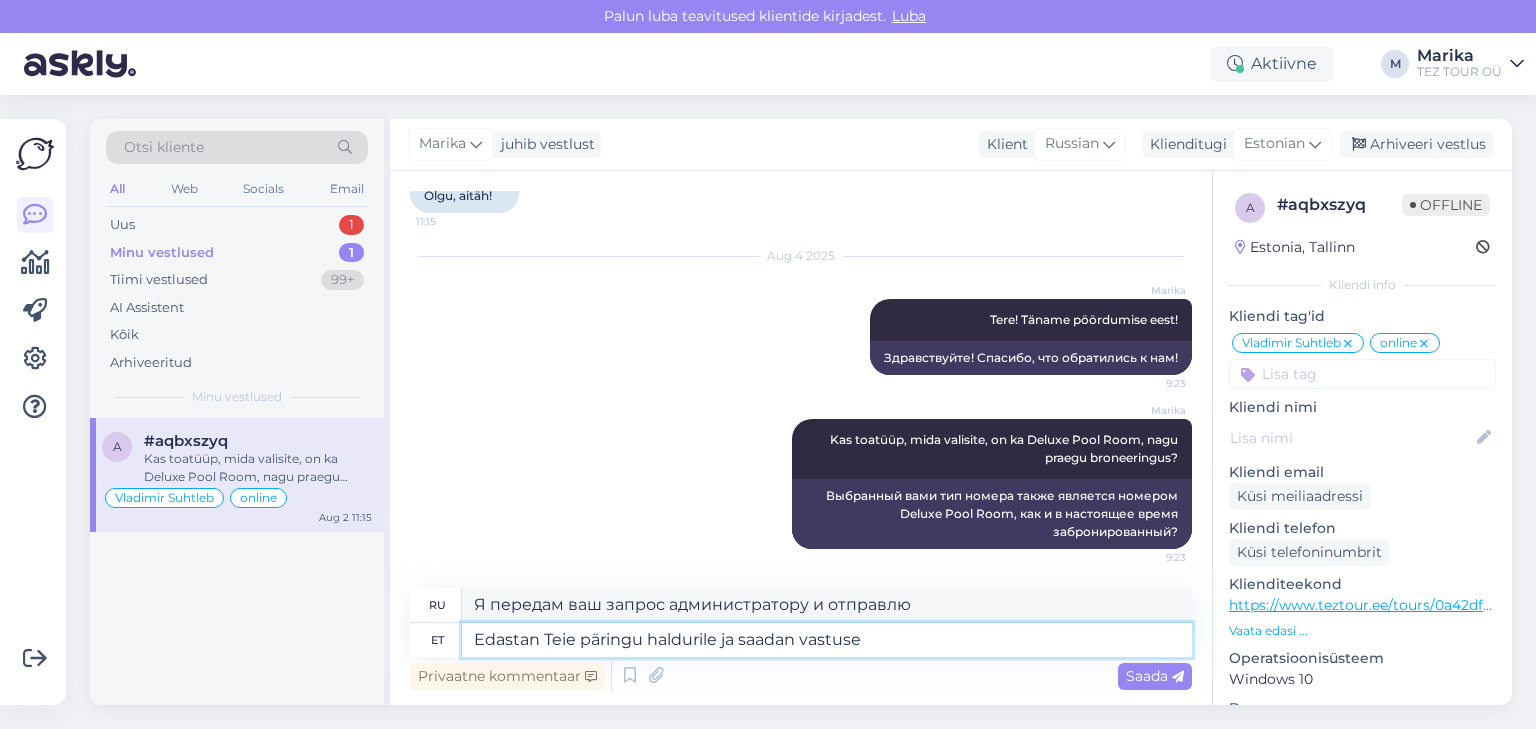 type on "Edastan Teie päringu haldurile ja saadan vastuse e" 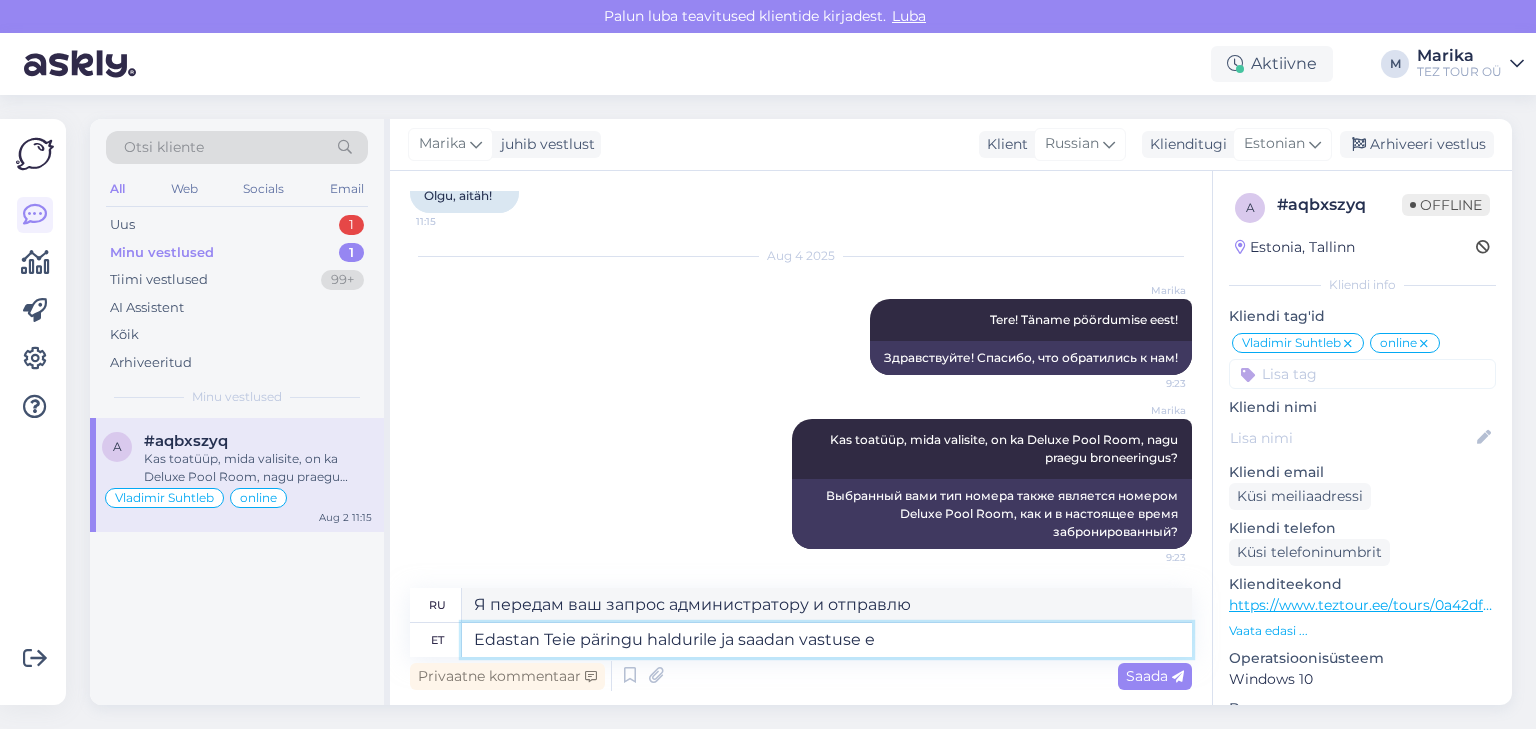 type on "Я передам Ваш запрос администратору и отправлю ответ." 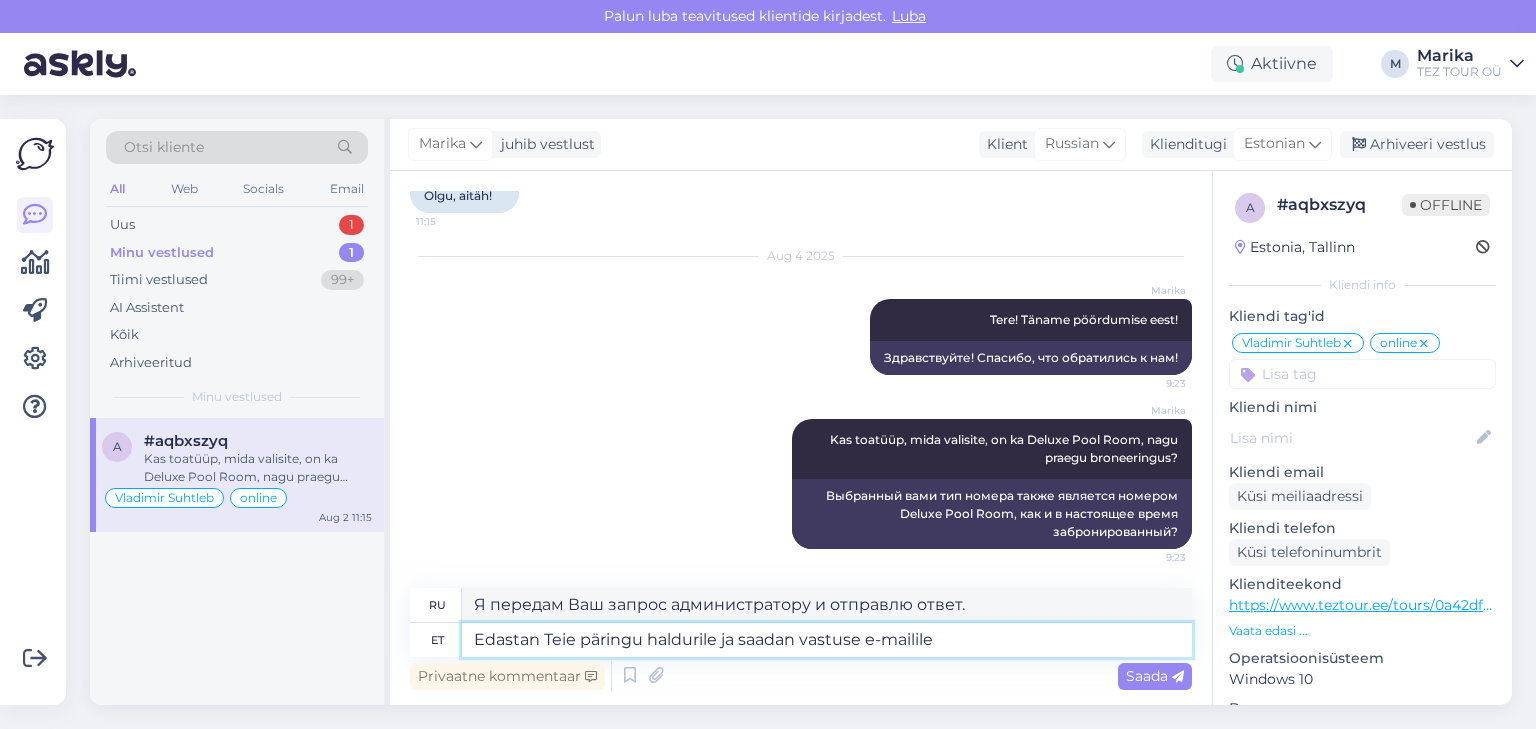 type on "Edastan Teie päringu haldurile ja saadan vastuse e-mailile." 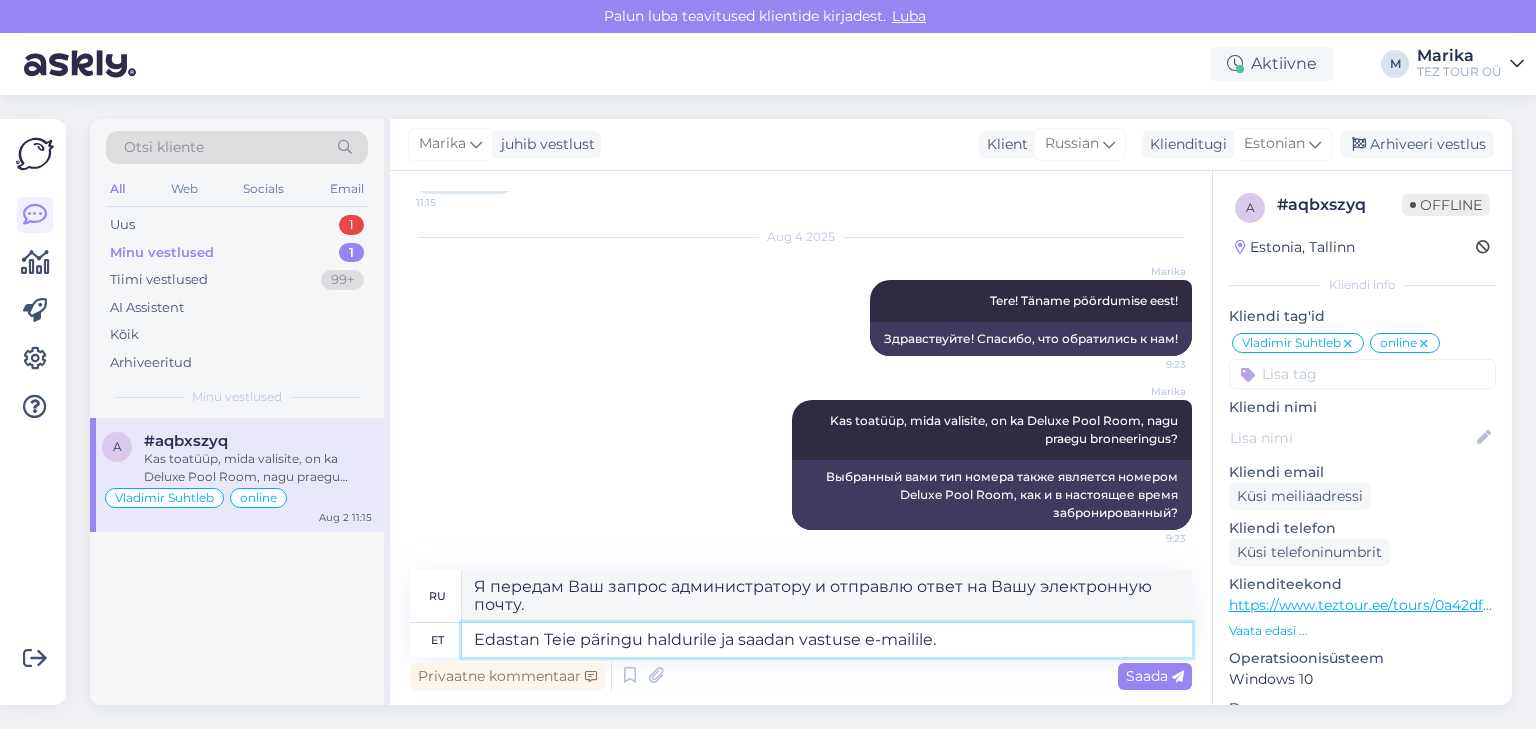 type on "Я передам Ваш запрос администратору и отправлю ответ по электронной почте." 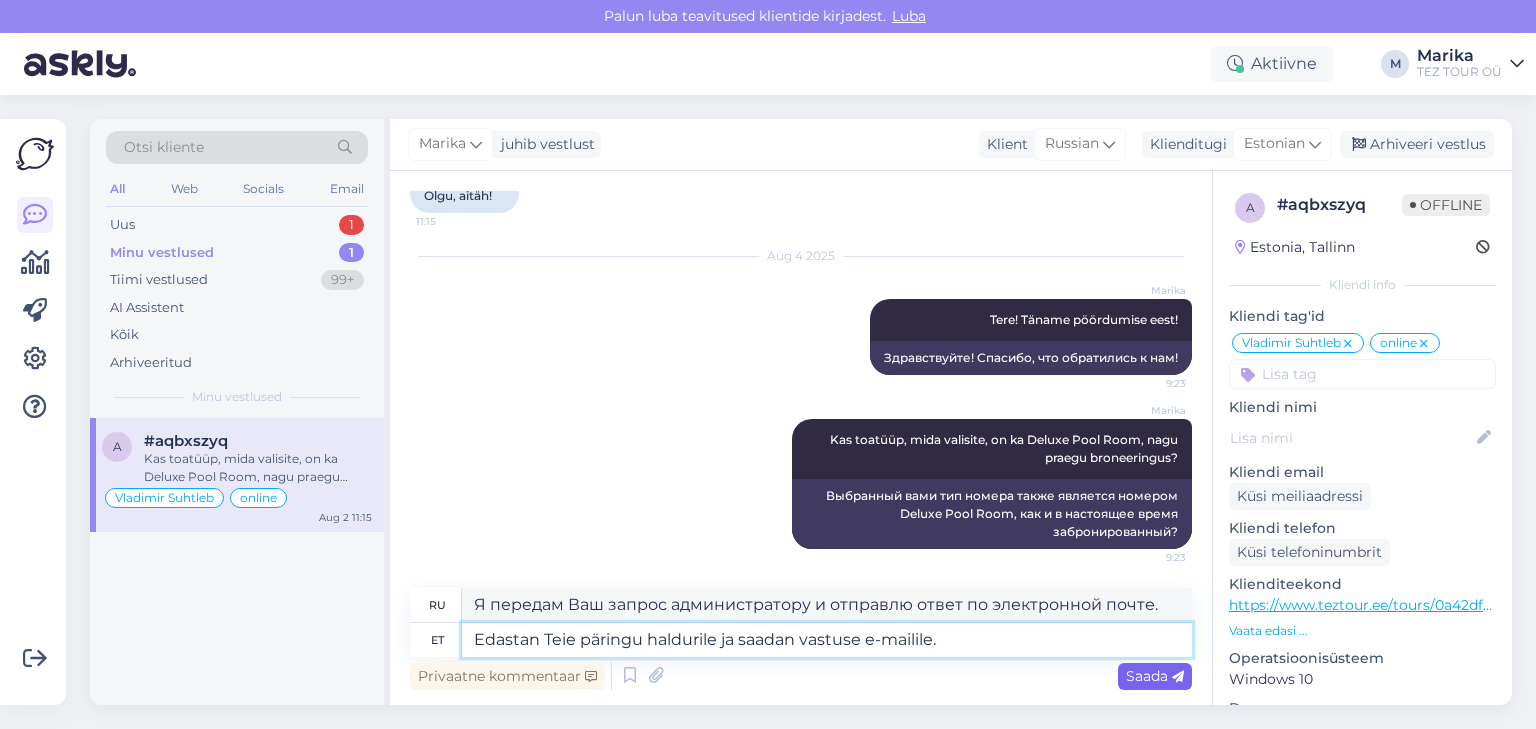 type on "Edastan Teie päringu haldurile ja saadan vastuse e-mailile." 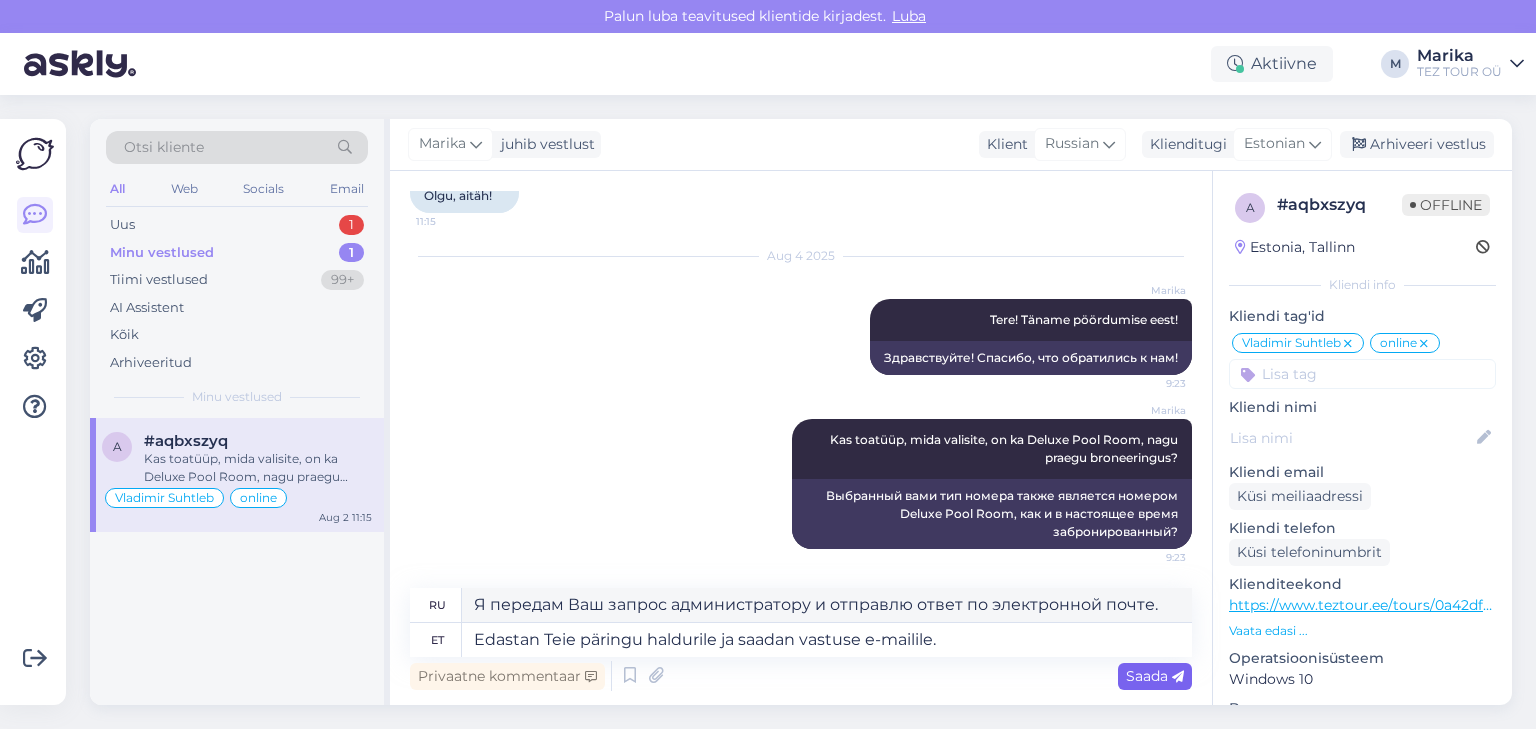 click on "Saada" at bounding box center (1155, 676) 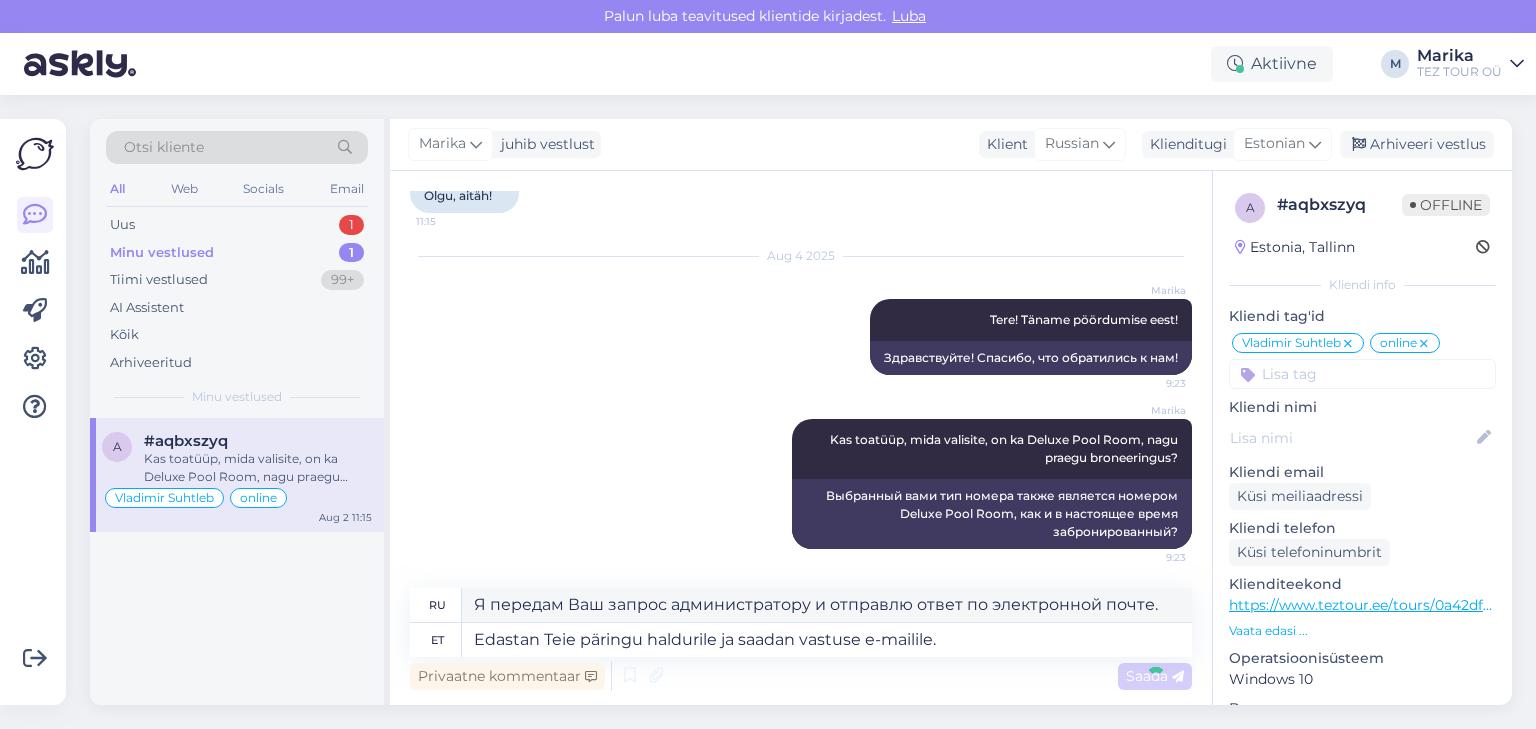type 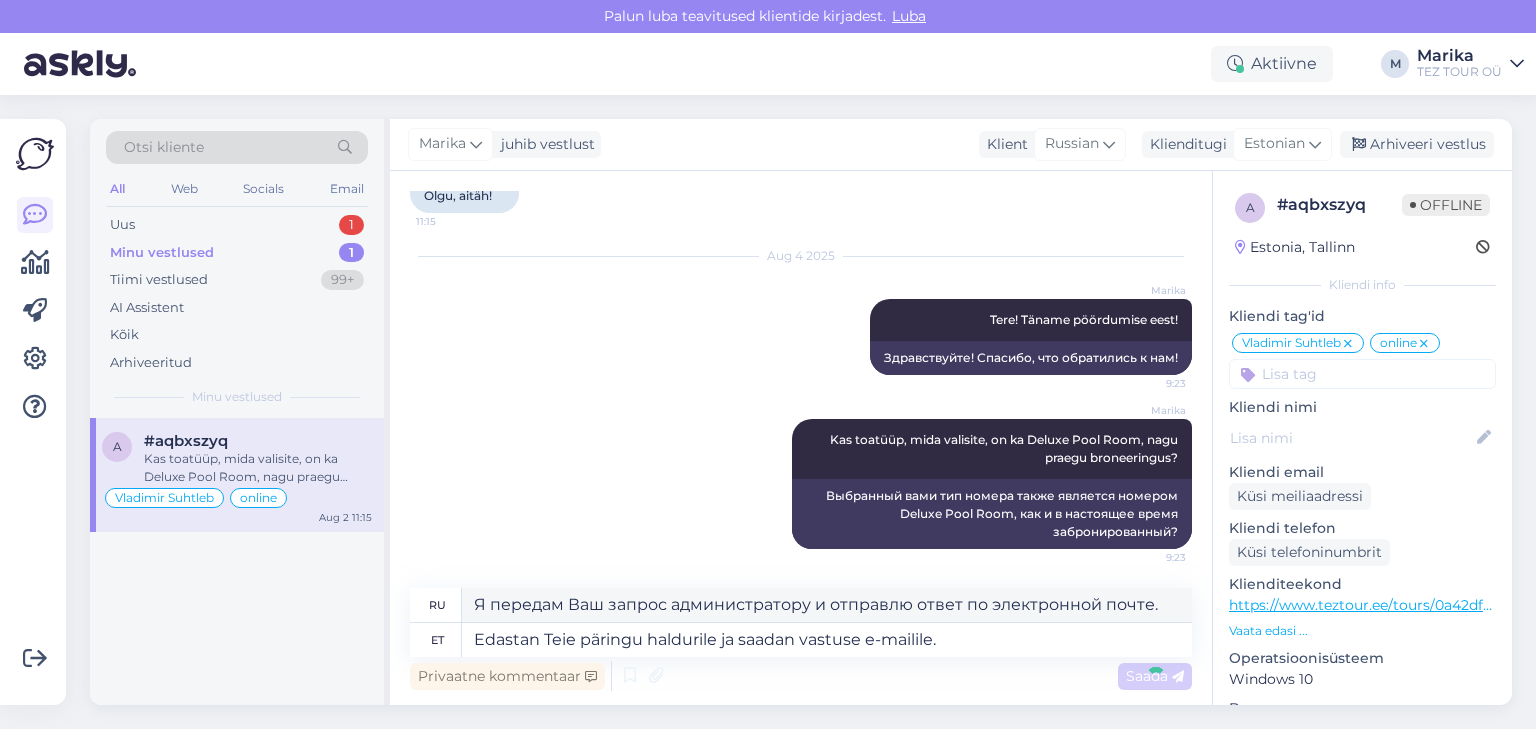 type 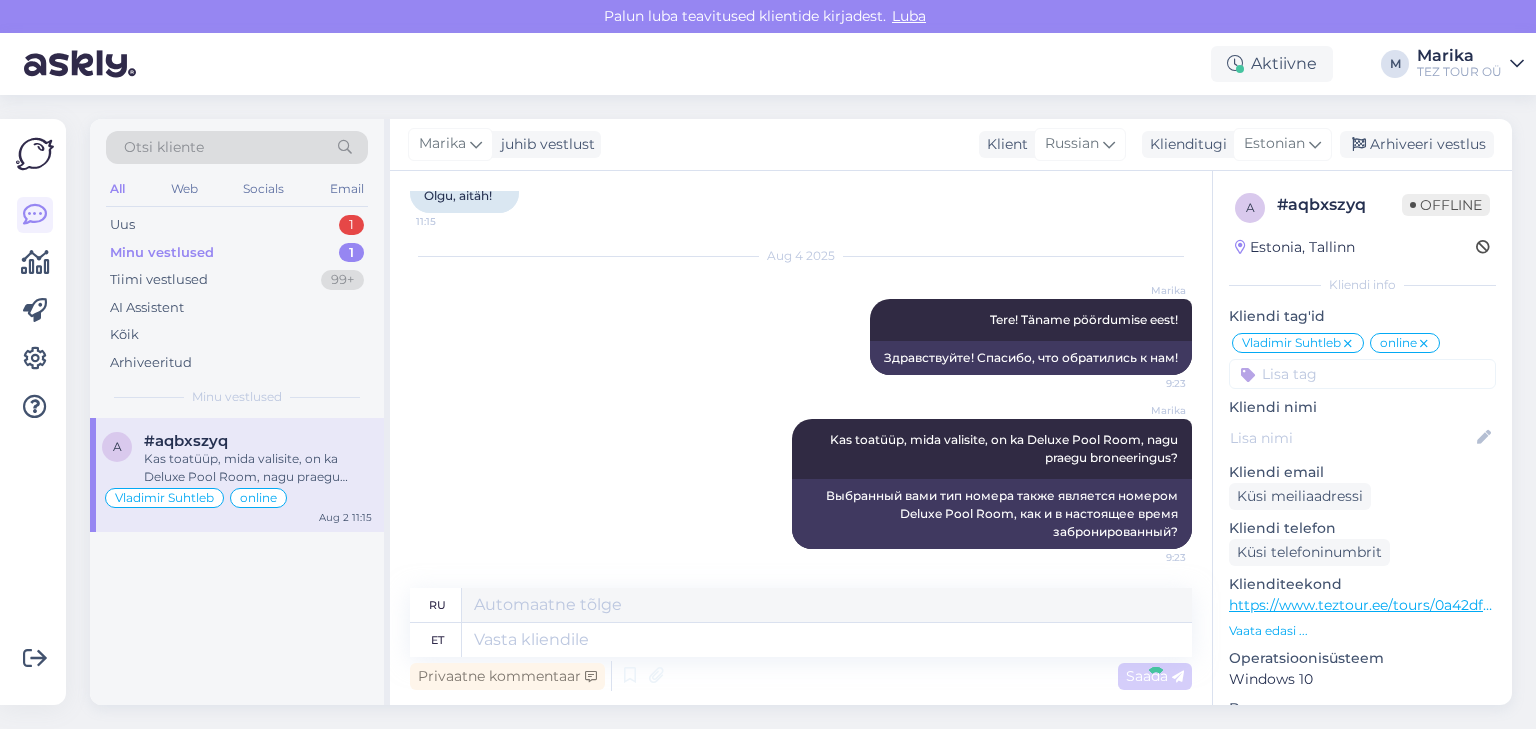 scroll, scrollTop: 1755, scrollLeft: 0, axis: vertical 